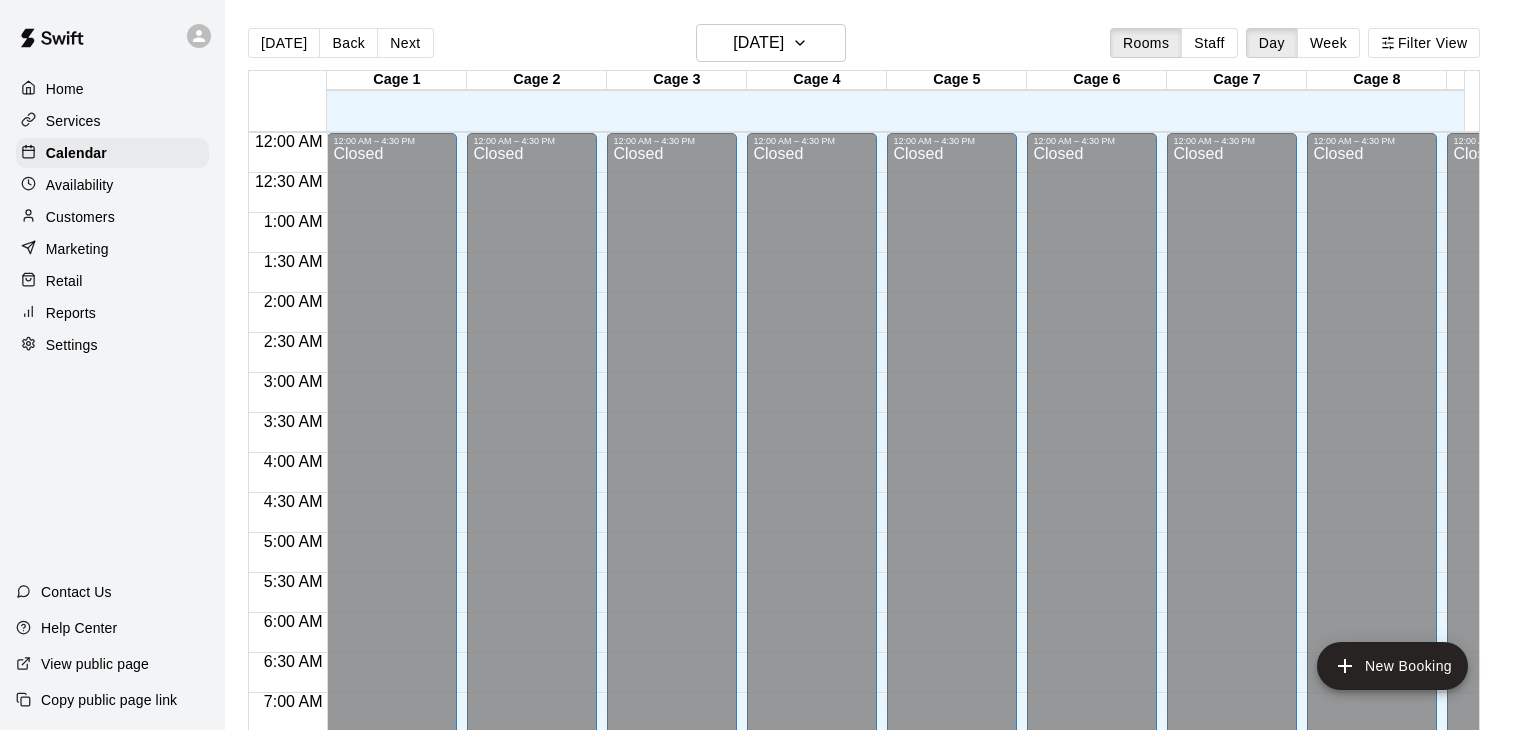 scroll, scrollTop: 0, scrollLeft: 0, axis: both 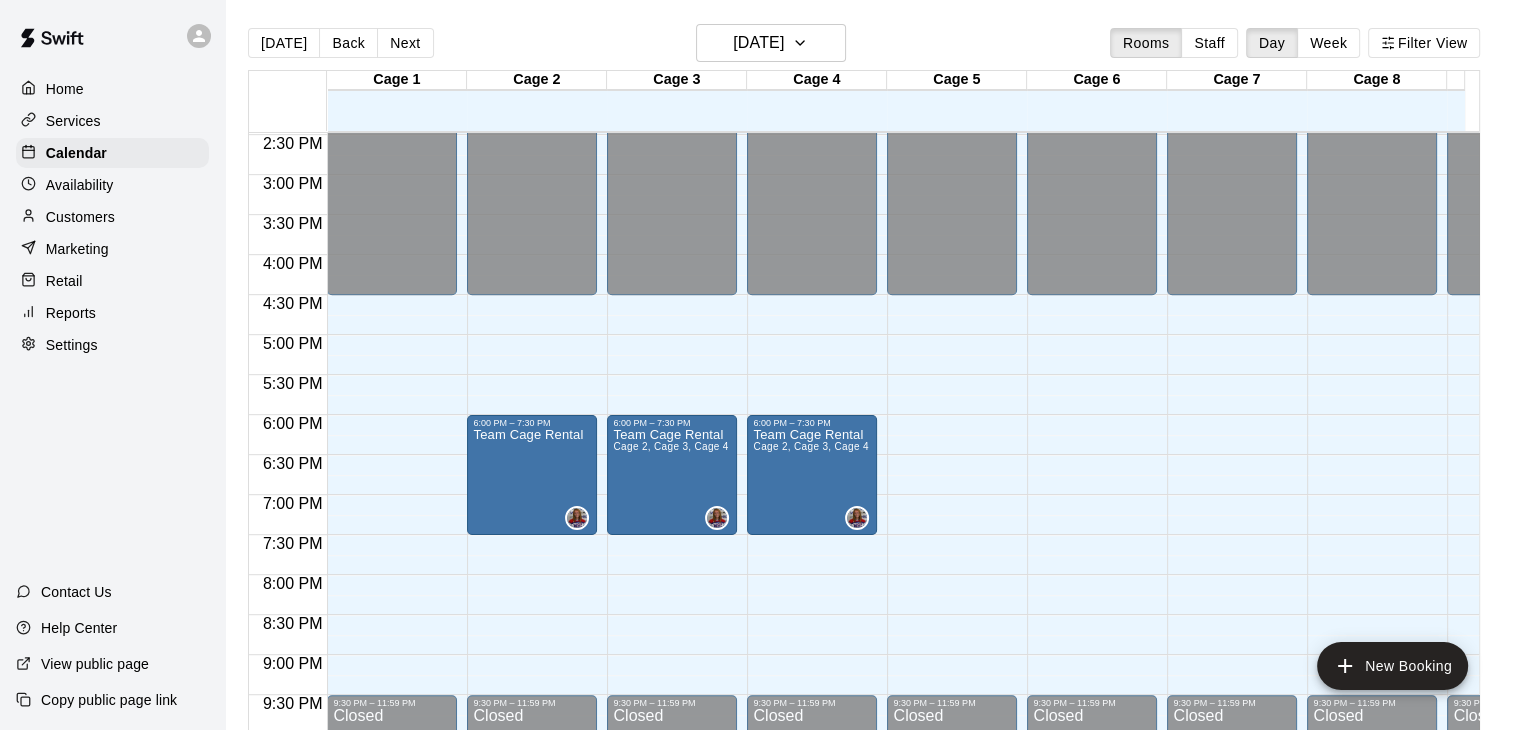 click on "[DATE] Back [DATE][DATE] Rooms Staff Day Week Filter View" at bounding box center (864, 47) 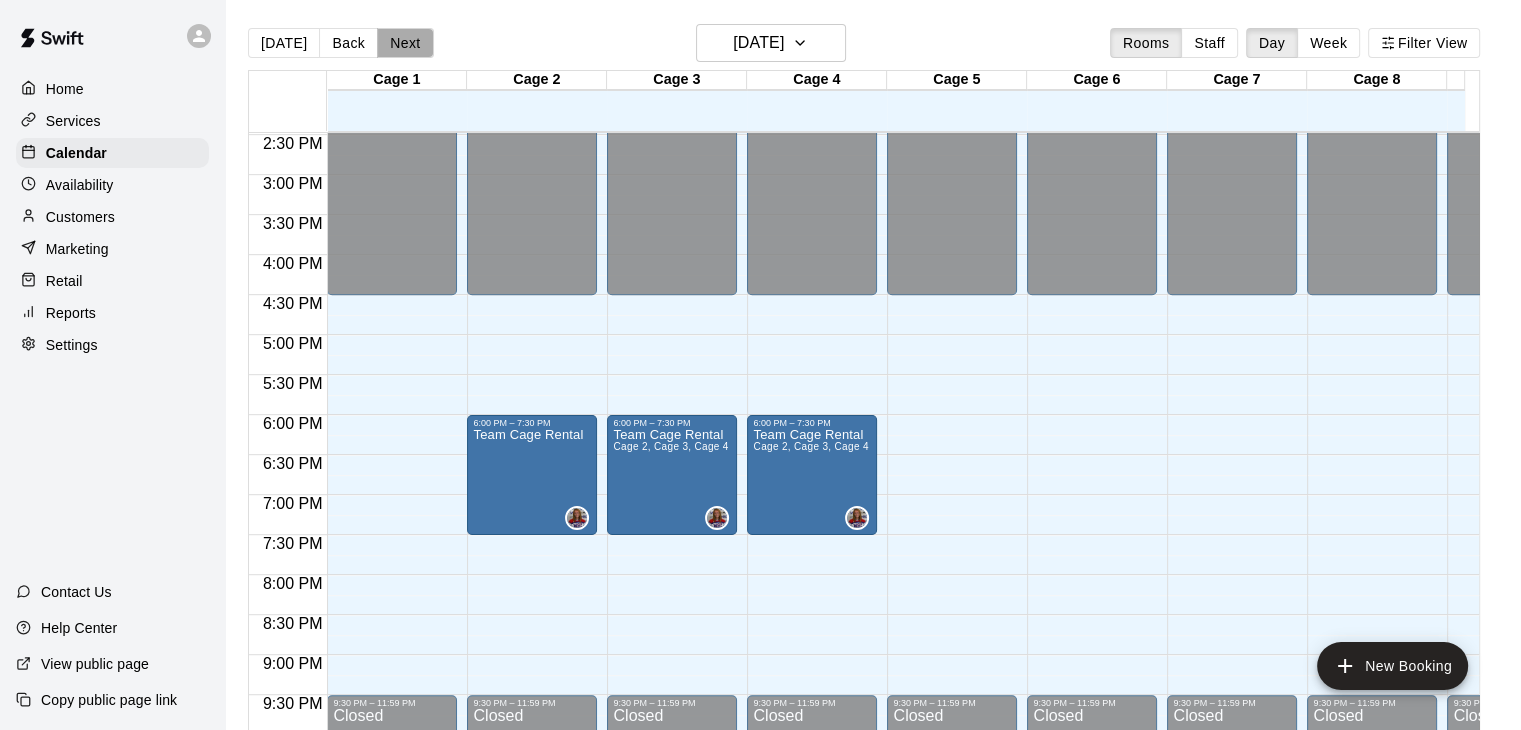 click on "Next" at bounding box center (405, 43) 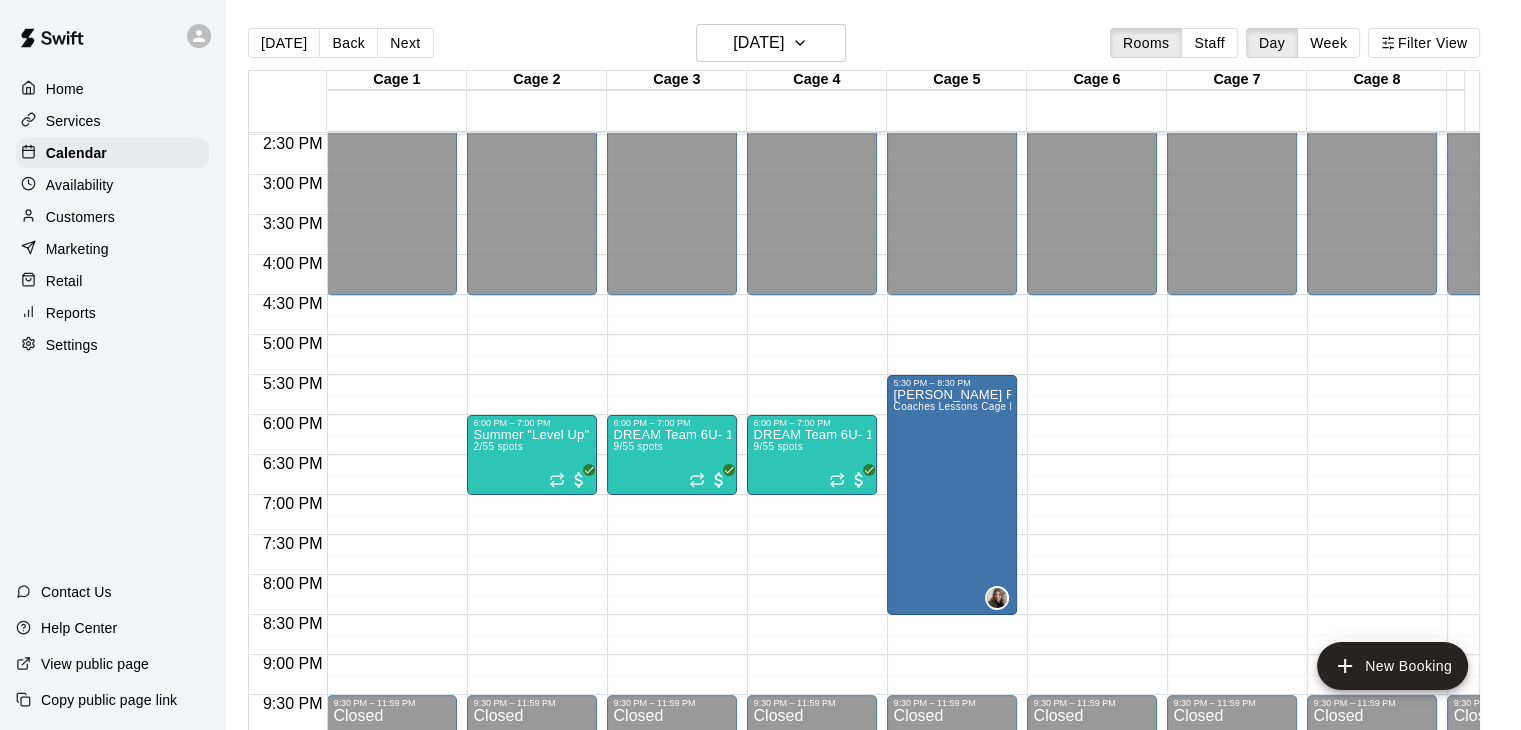 click at bounding box center [33, 121] 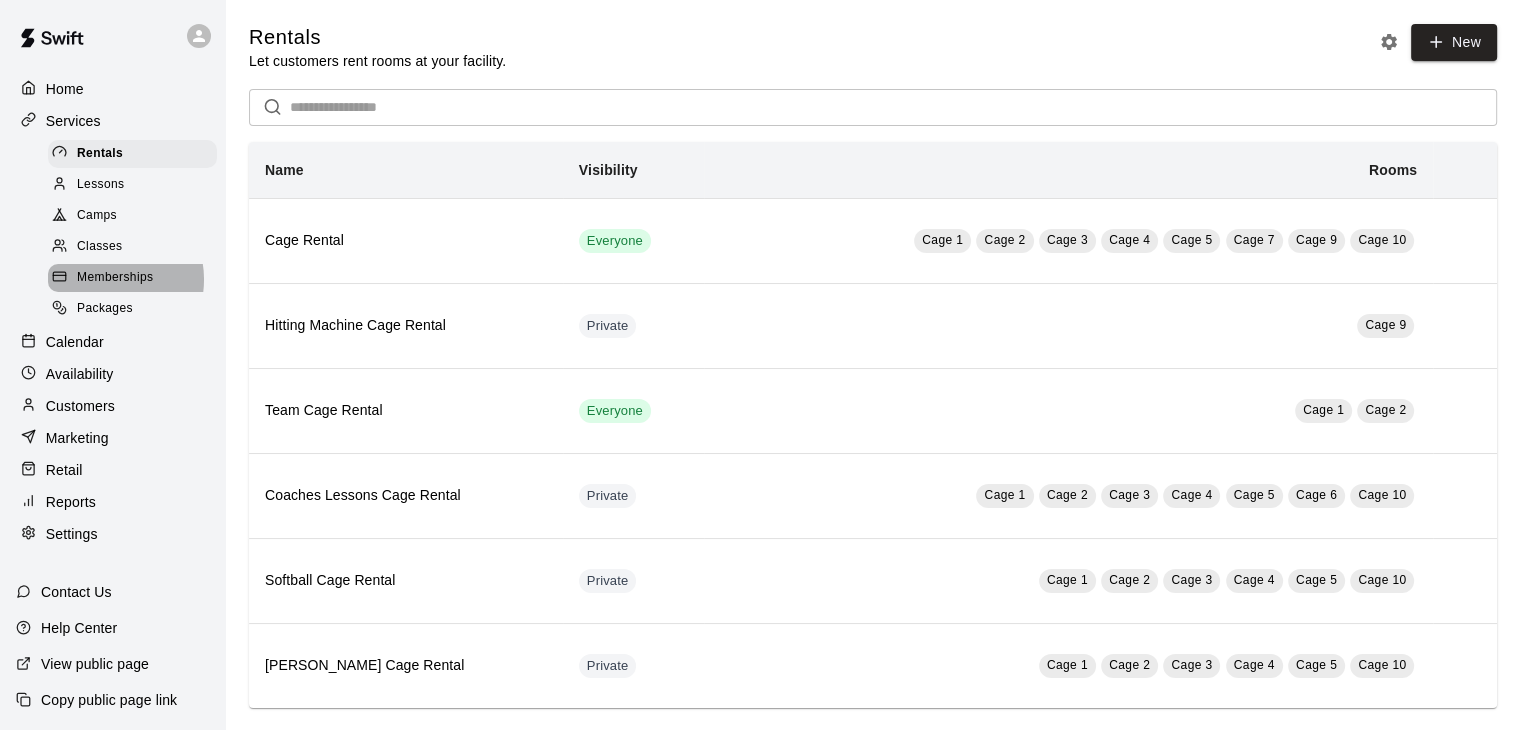 click on "Memberships" at bounding box center [115, 278] 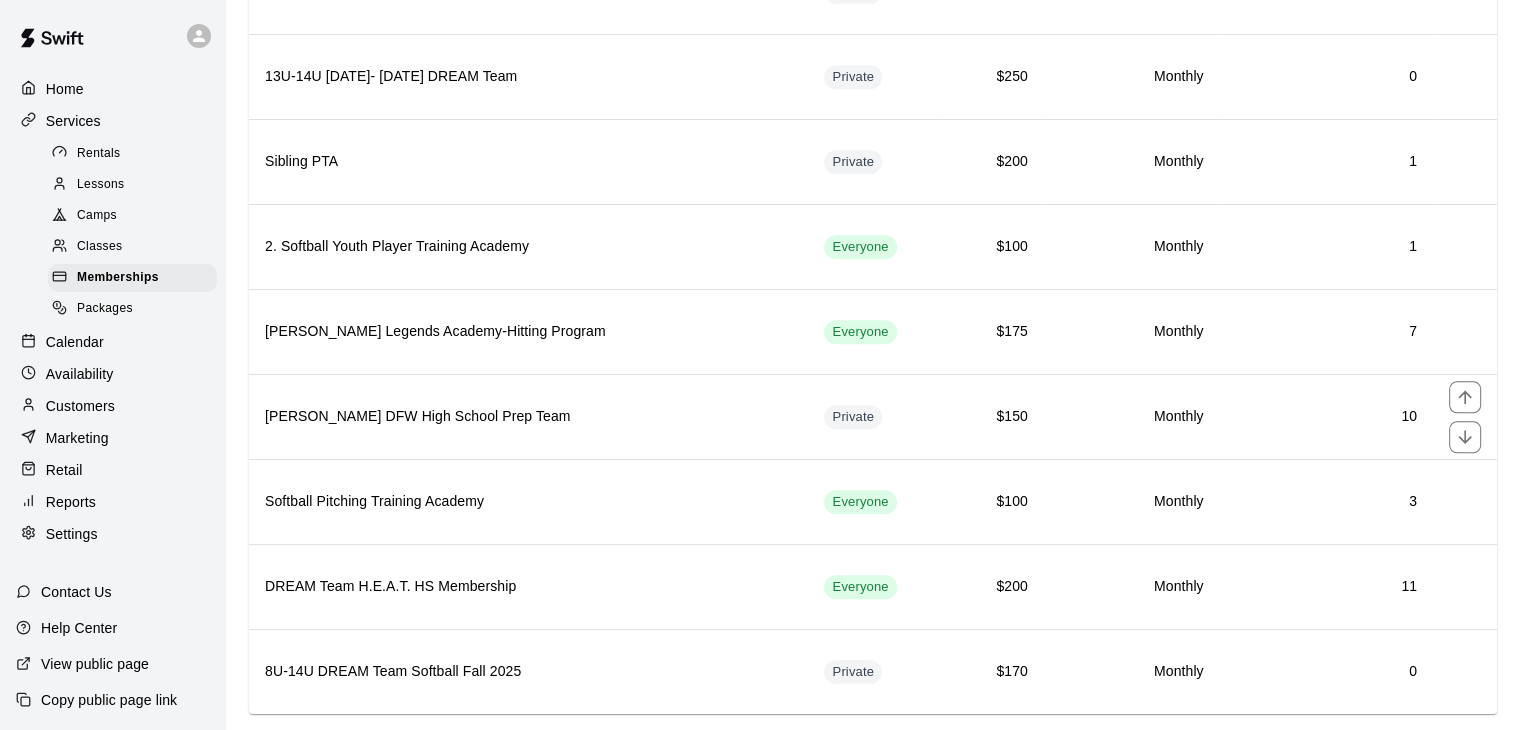 scroll, scrollTop: 1355, scrollLeft: 0, axis: vertical 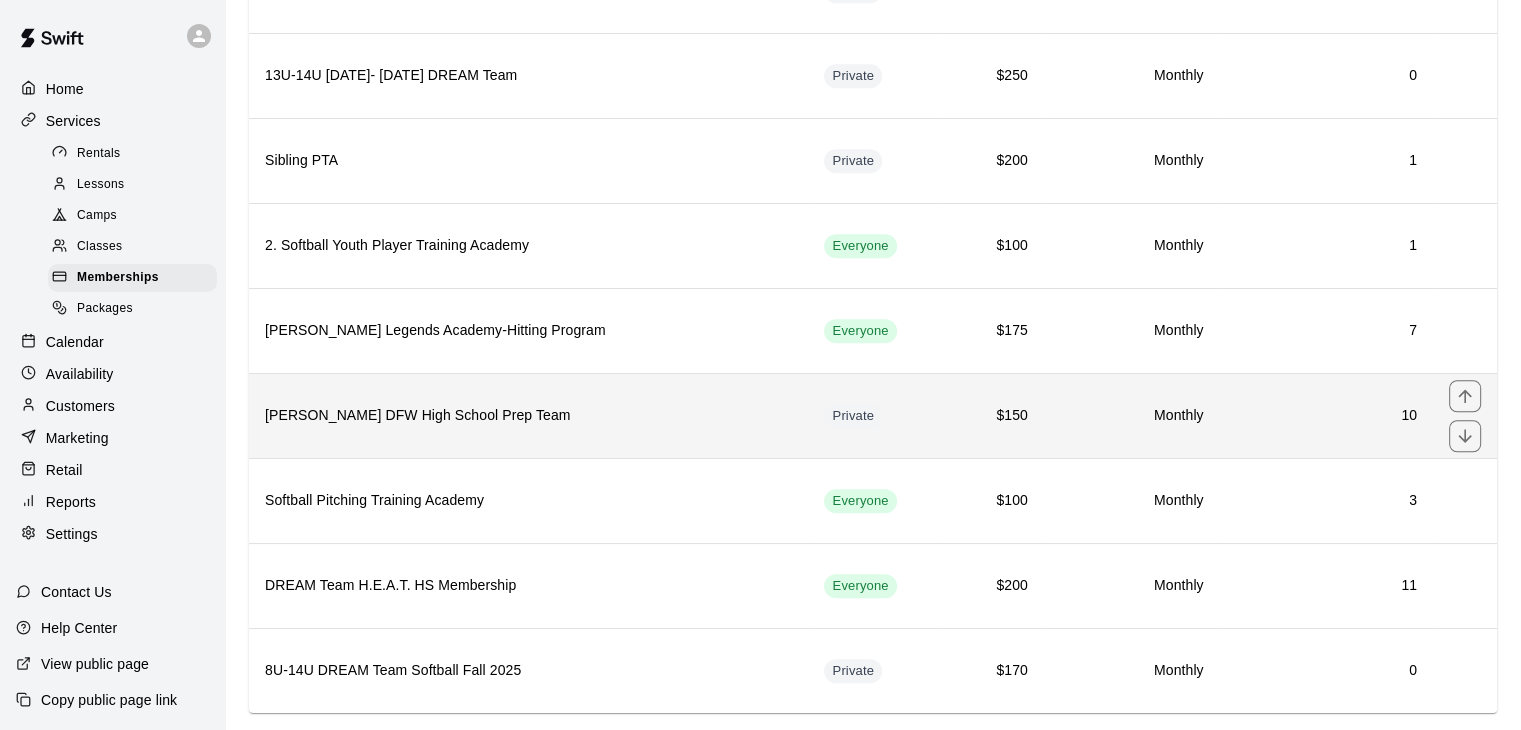 click on "[PERSON_NAME] DFW High School Prep Team" at bounding box center (528, 416) 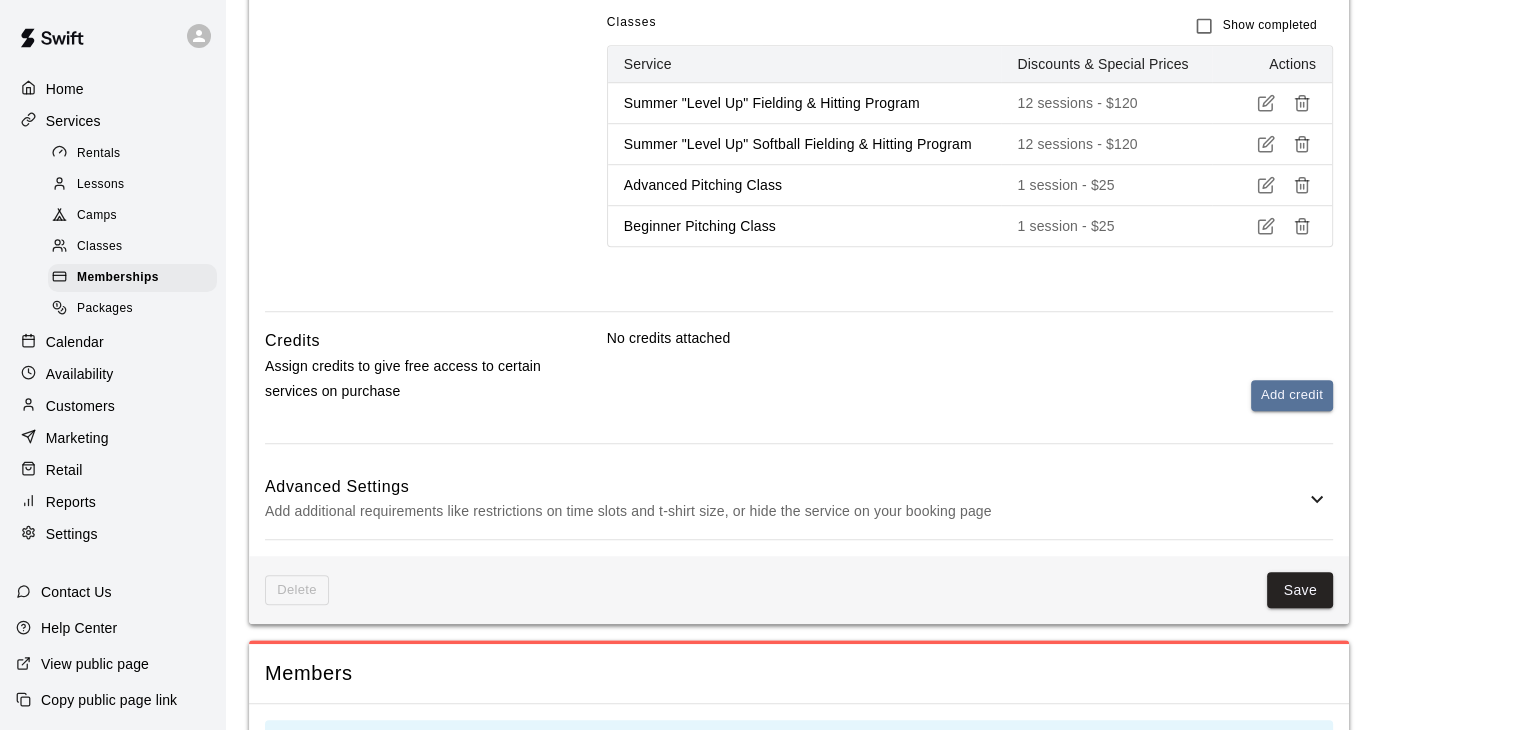 scroll, scrollTop: 1372, scrollLeft: 0, axis: vertical 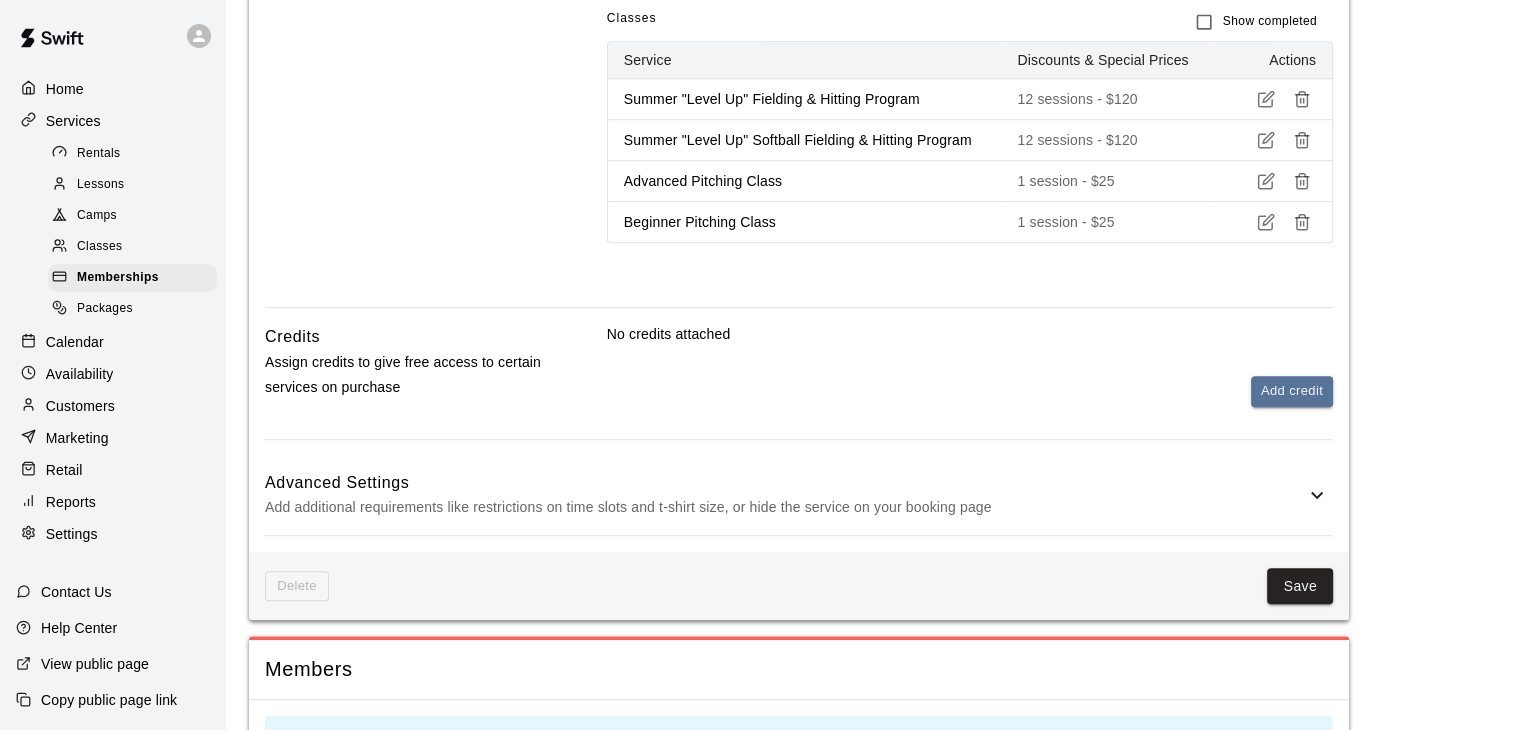 click on "Advanced Settings Add additional requirements like restrictions on time slots and t-shirt size, or hide the service on your booking page" at bounding box center [799, 495] 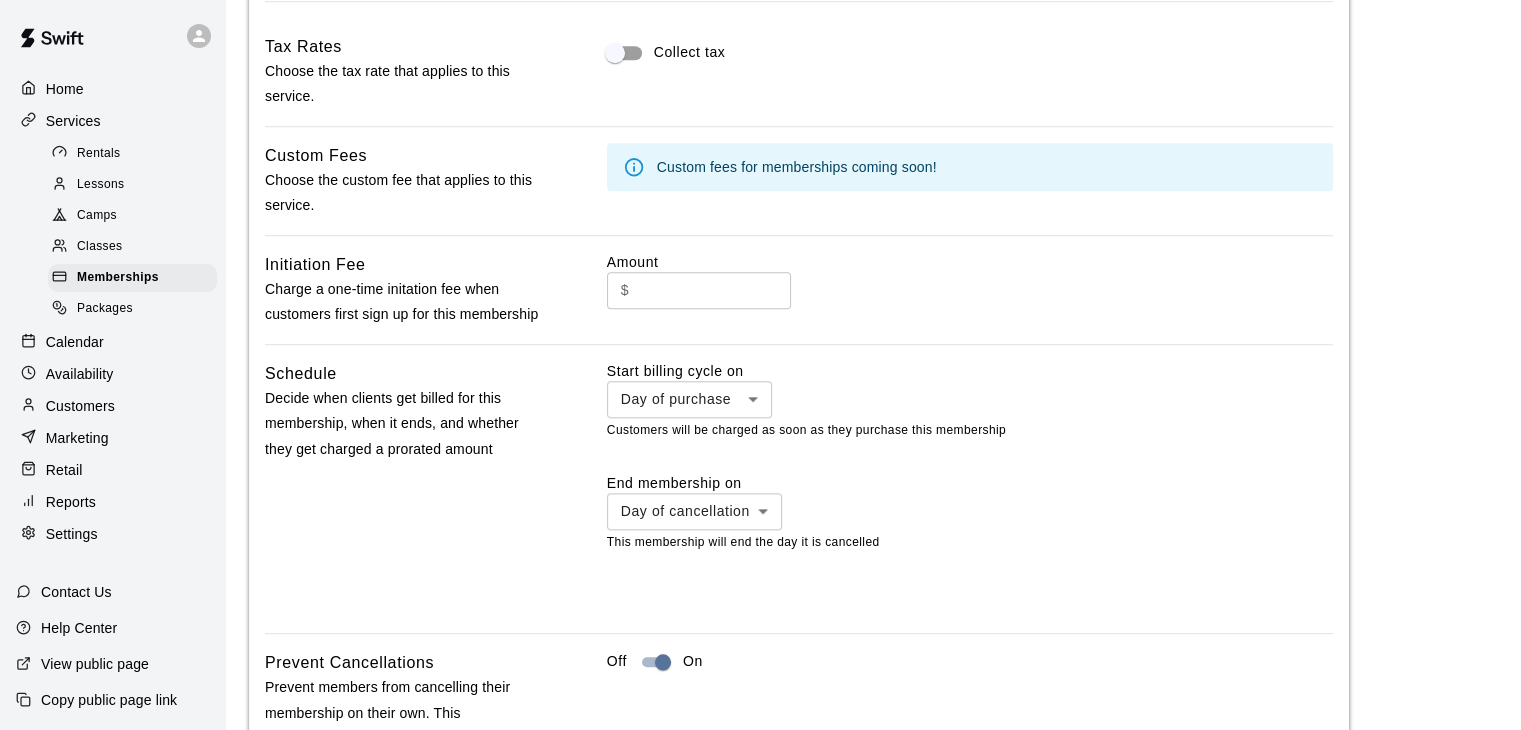 scroll, scrollTop: 1907, scrollLeft: 0, axis: vertical 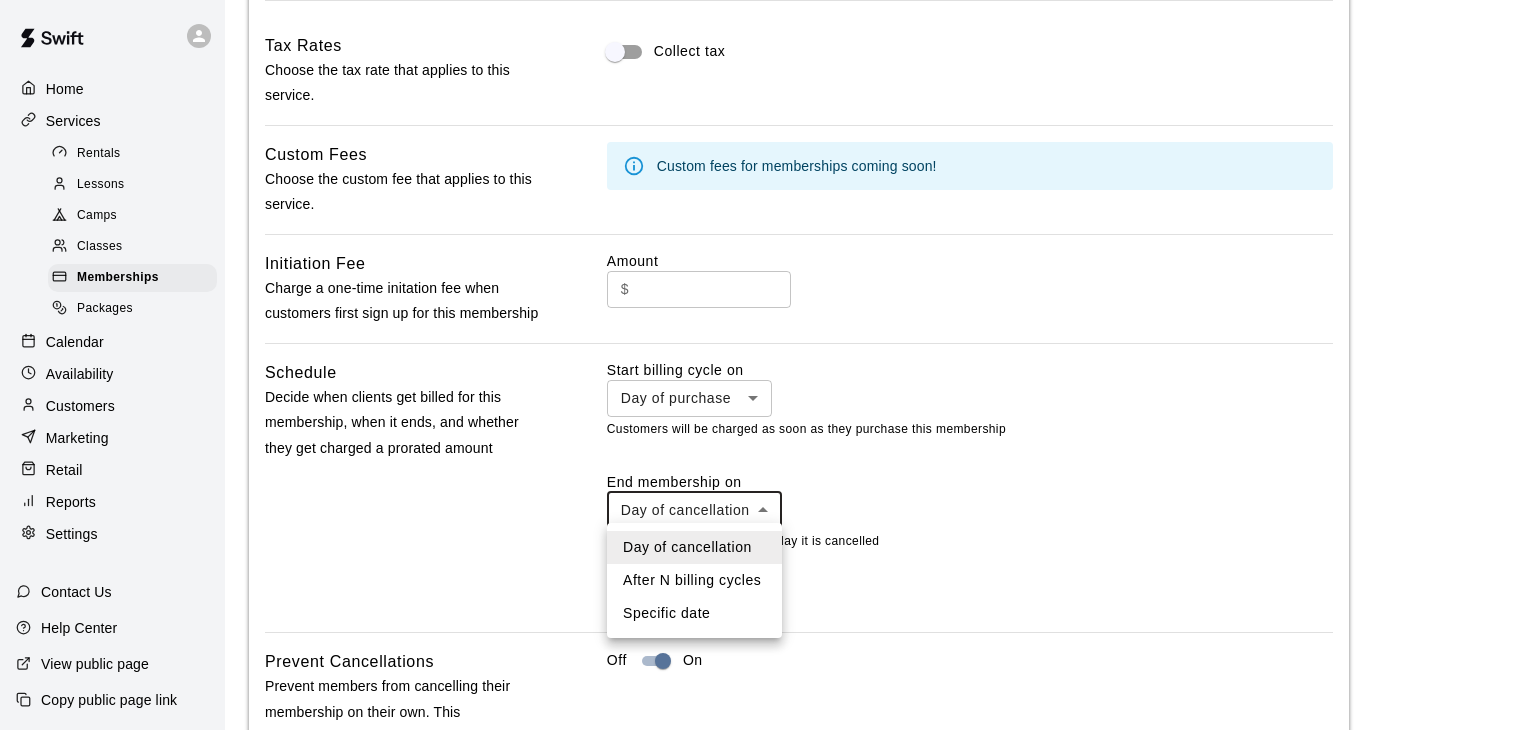 click on "**********" at bounding box center [768, 5] 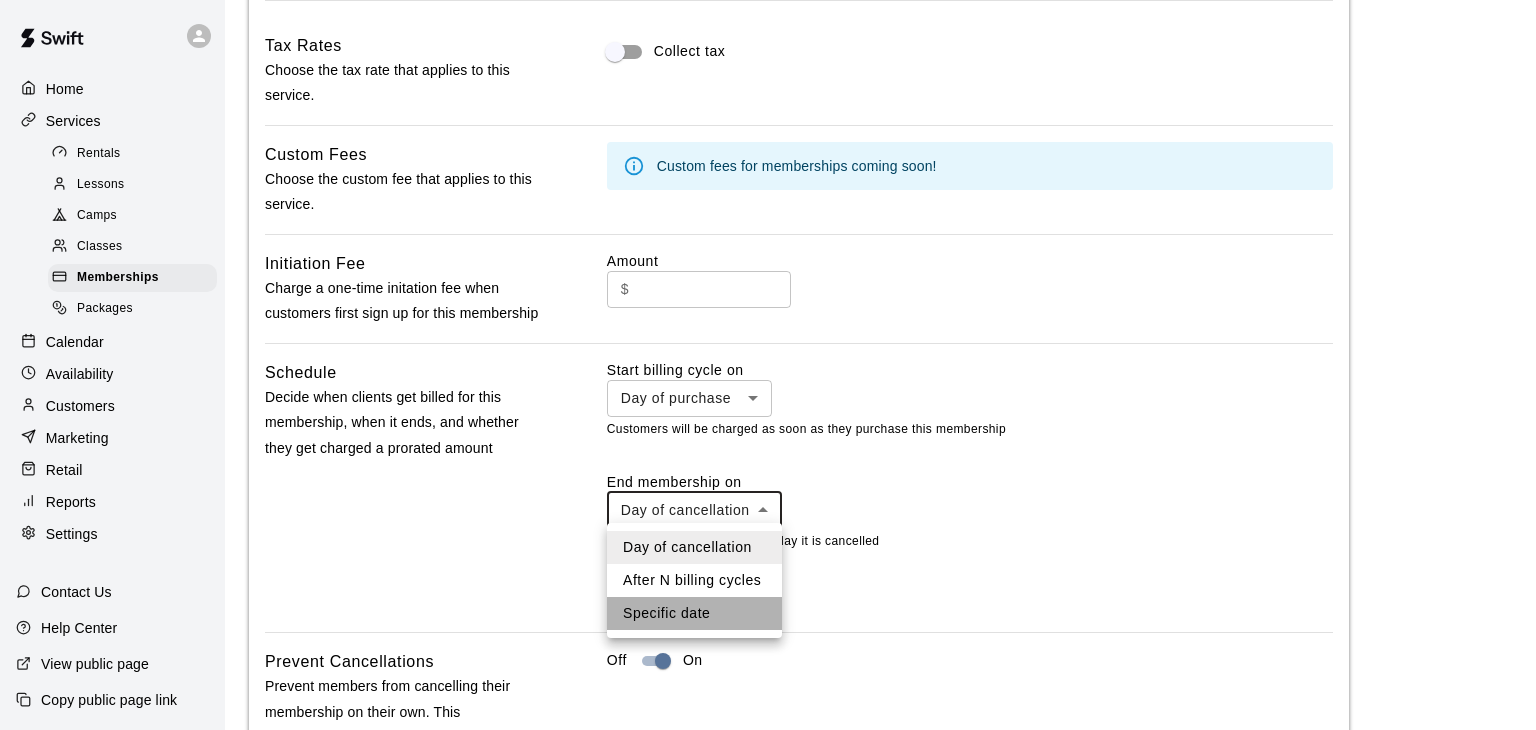 click on "Specific date" at bounding box center (694, 613) 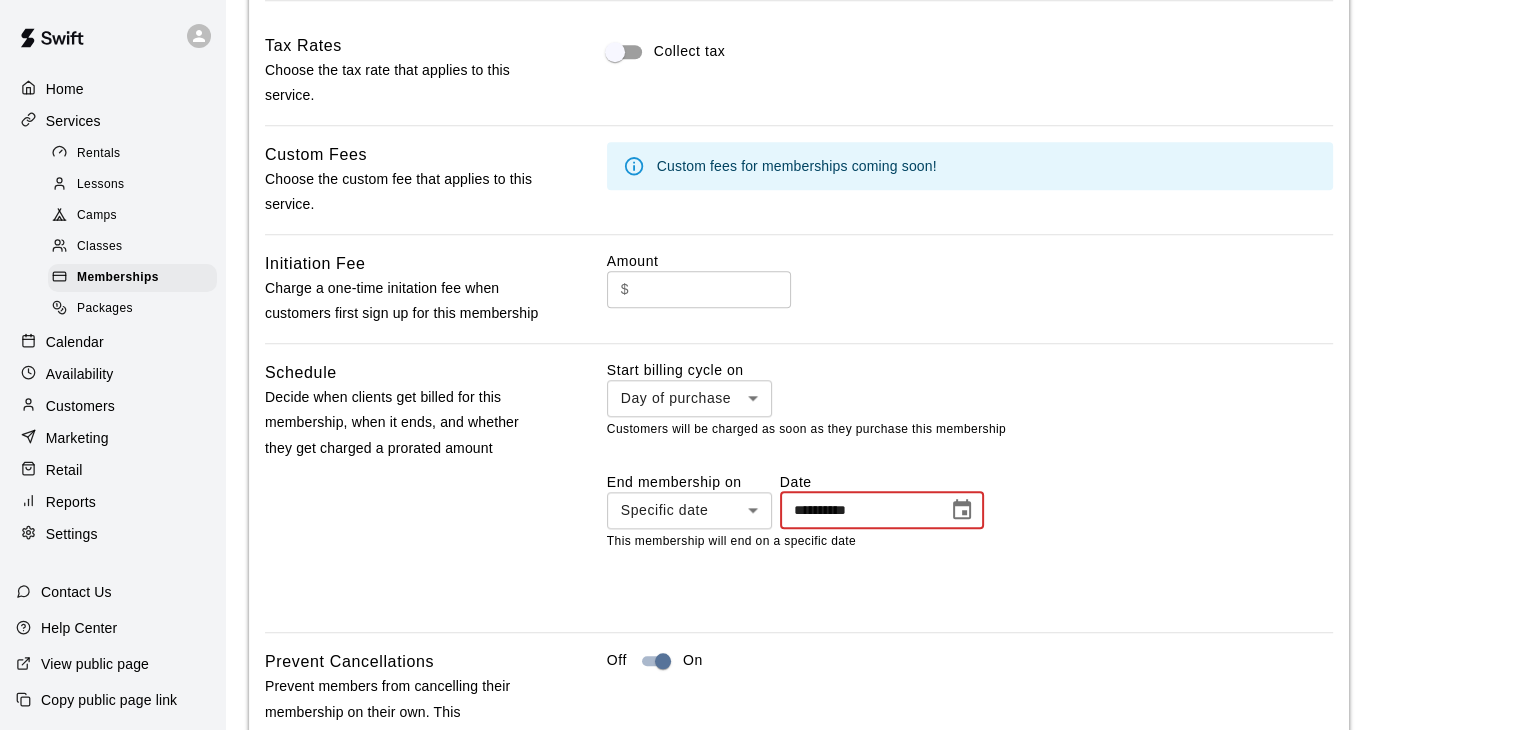 click on "**********" at bounding box center [857, 510] 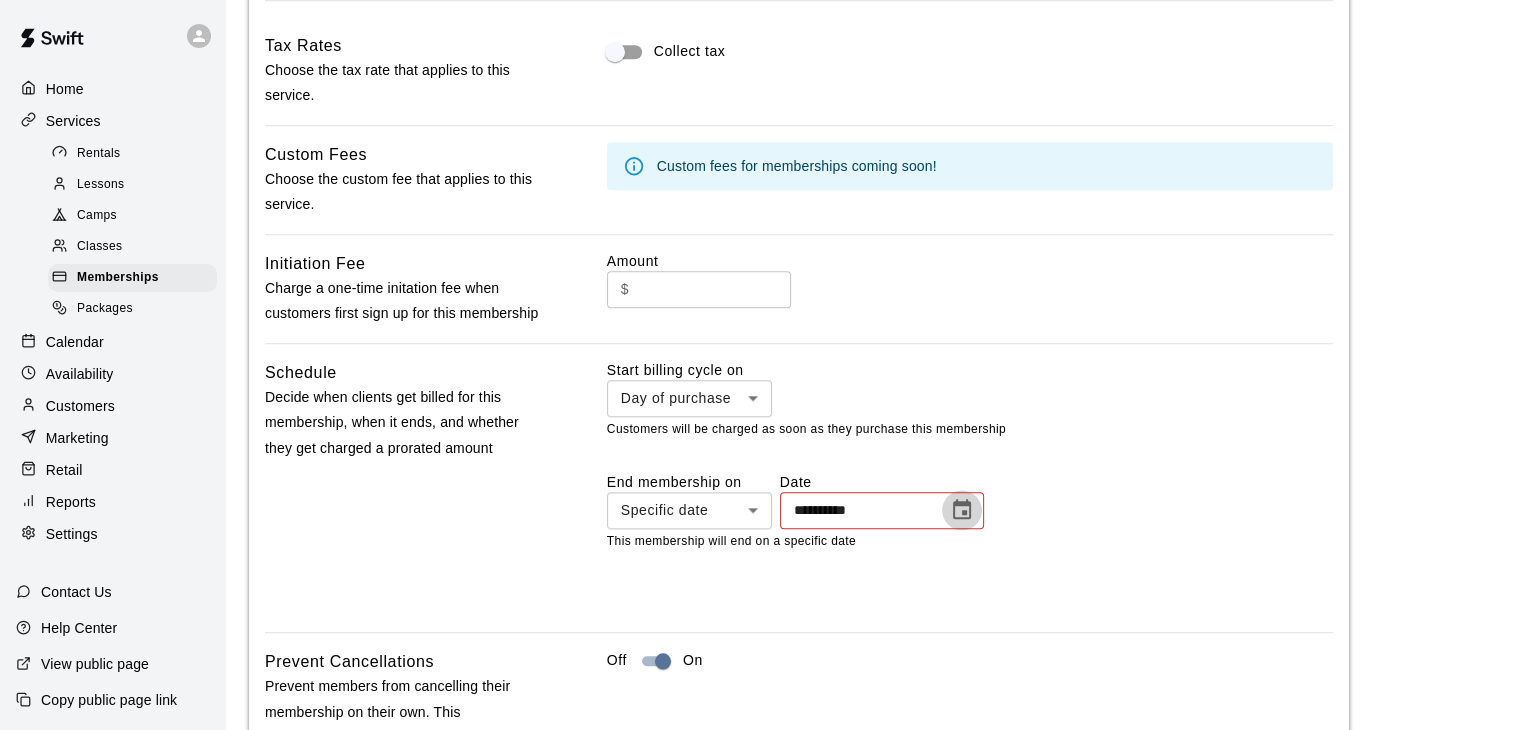 click 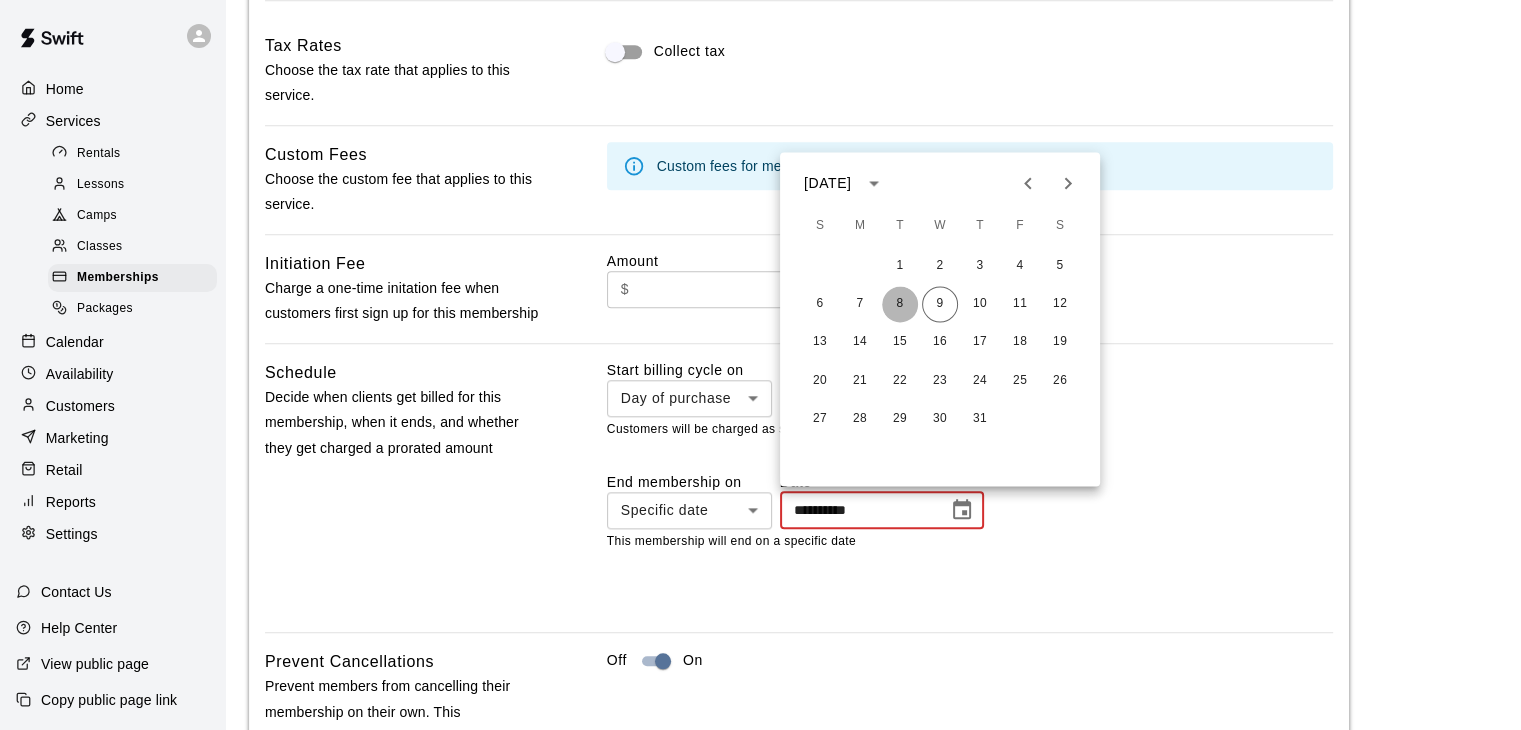 click on "8" at bounding box center (900, 304) 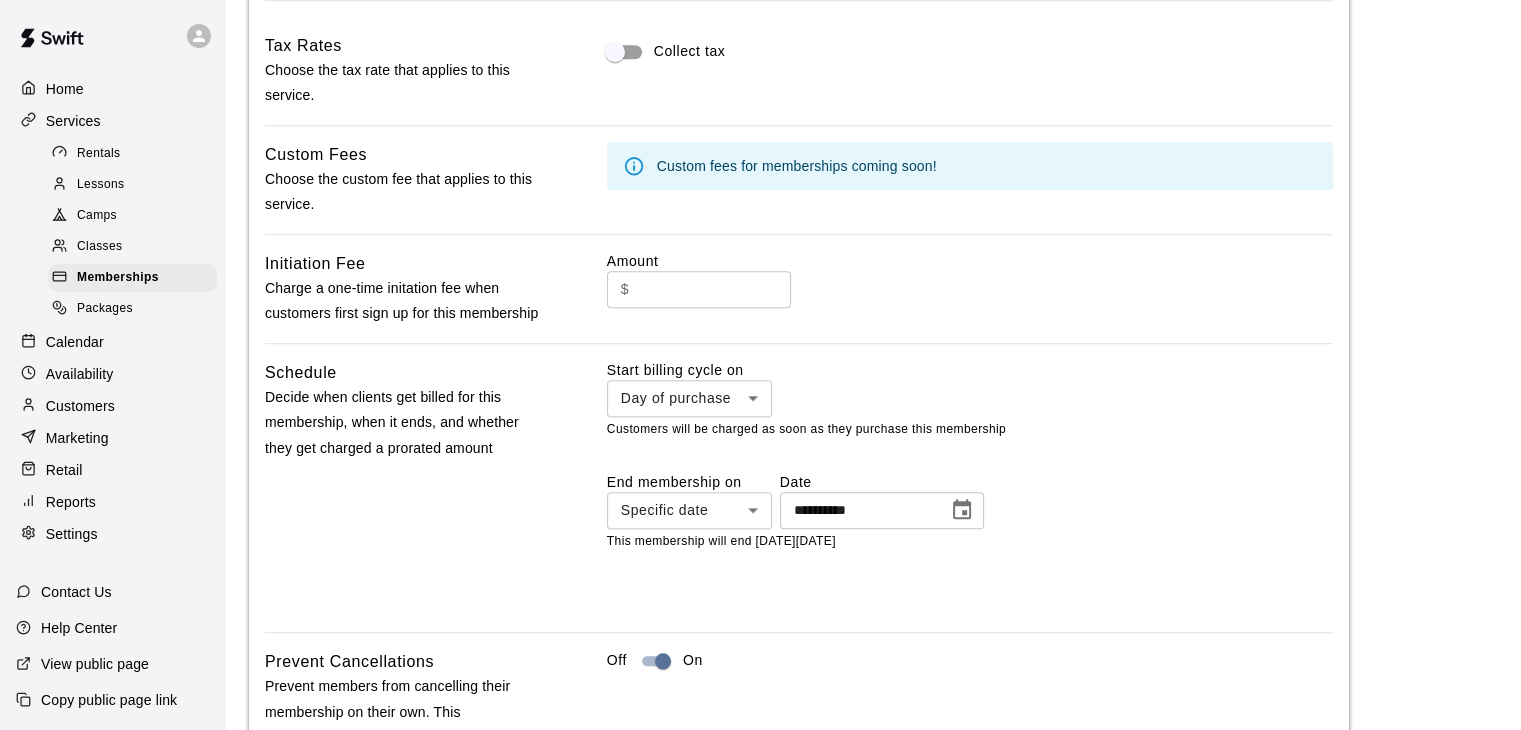 click on "**********" at bounding box center [970, 488] 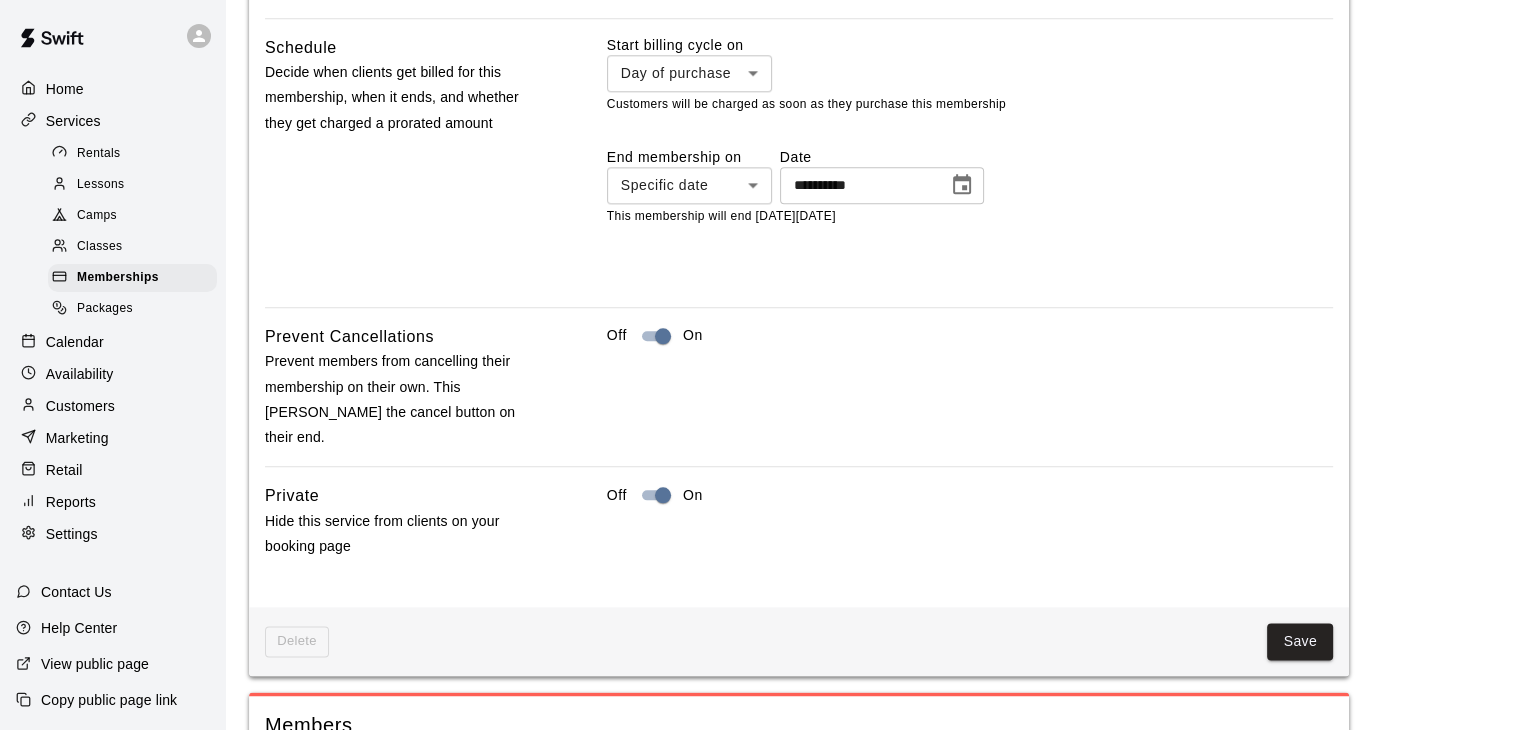 scroll, scrollTop: 2260, scrollLeft: 0, axis: vertical 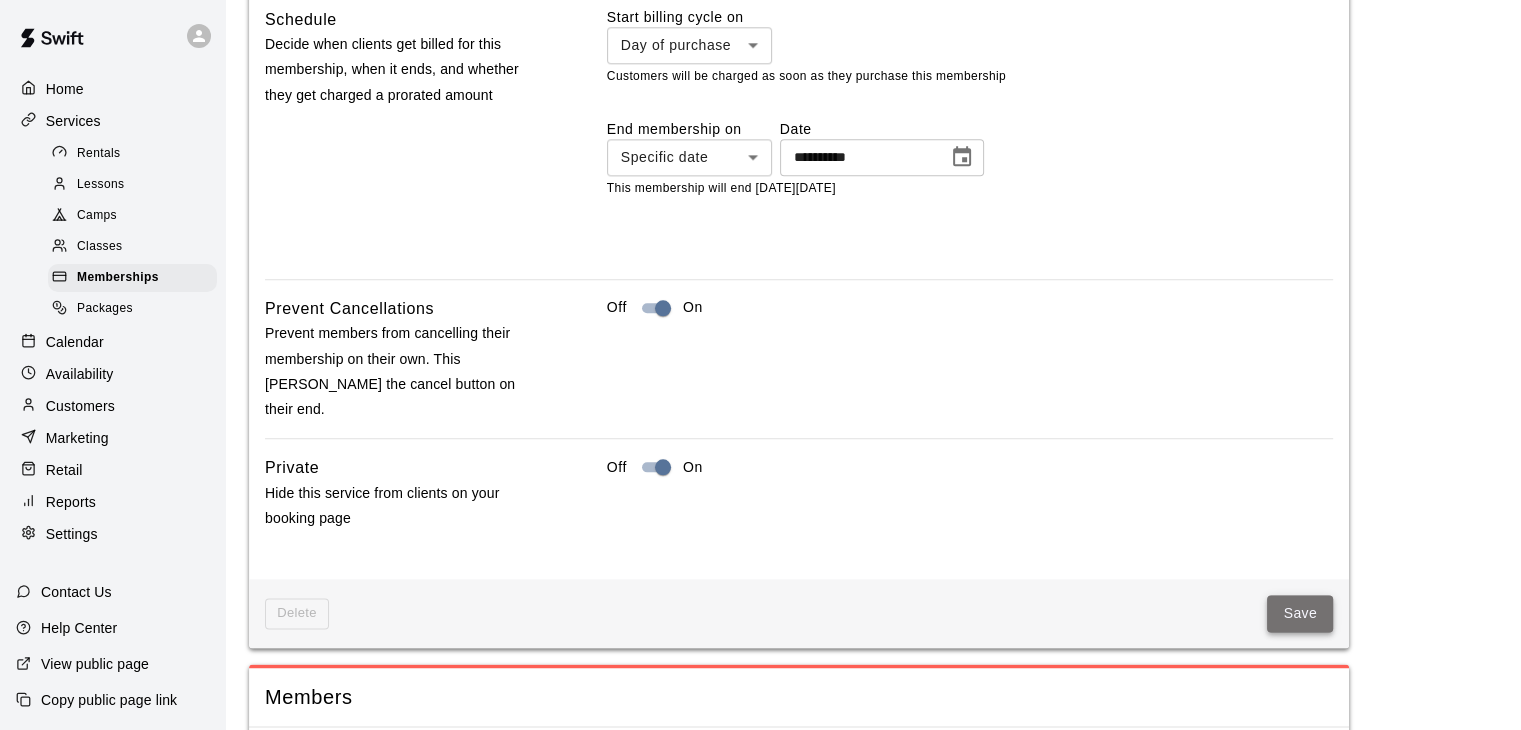 click on "Save" at bounding box center [1300, 613] 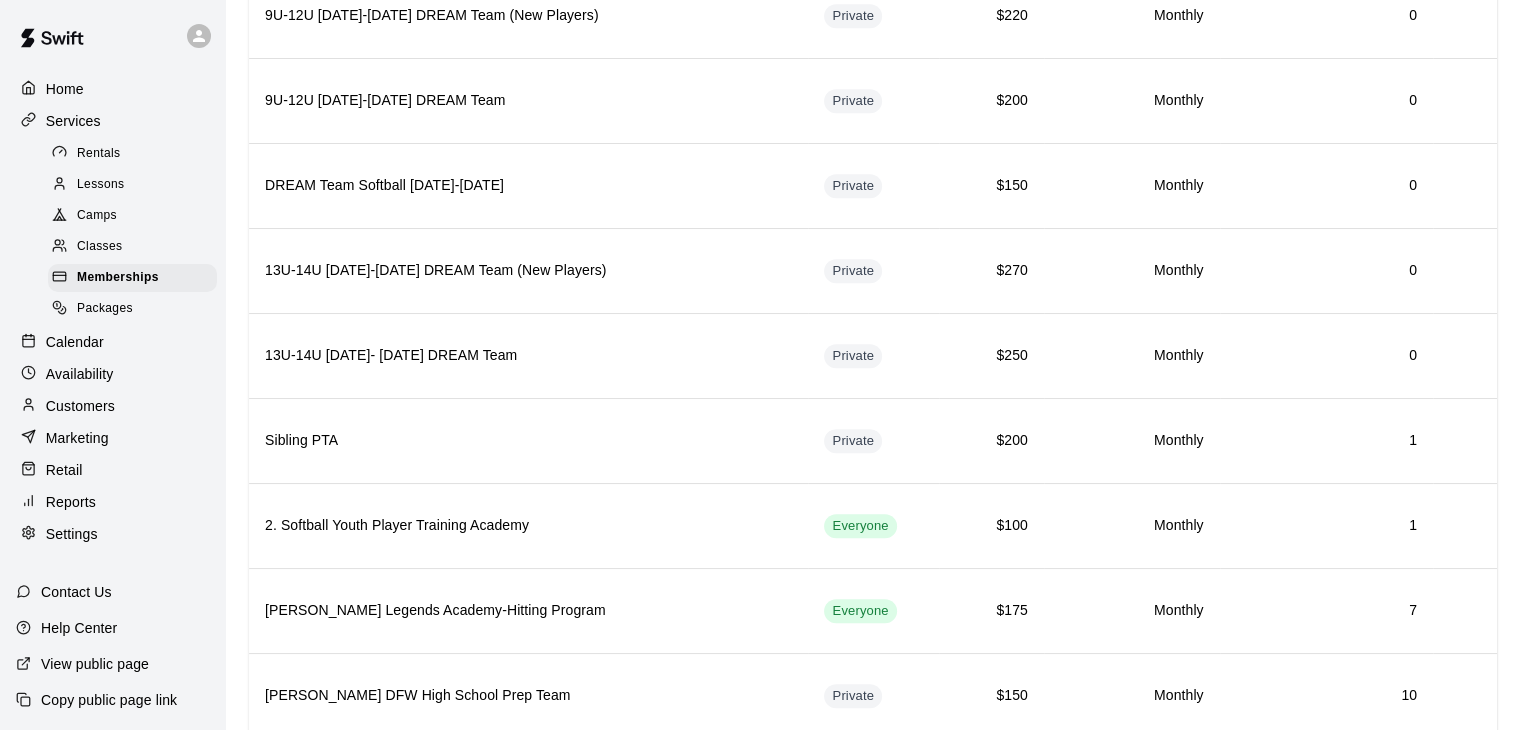 scroll, scrollTop: 1376, scrollLeft: 0, axis: vertical 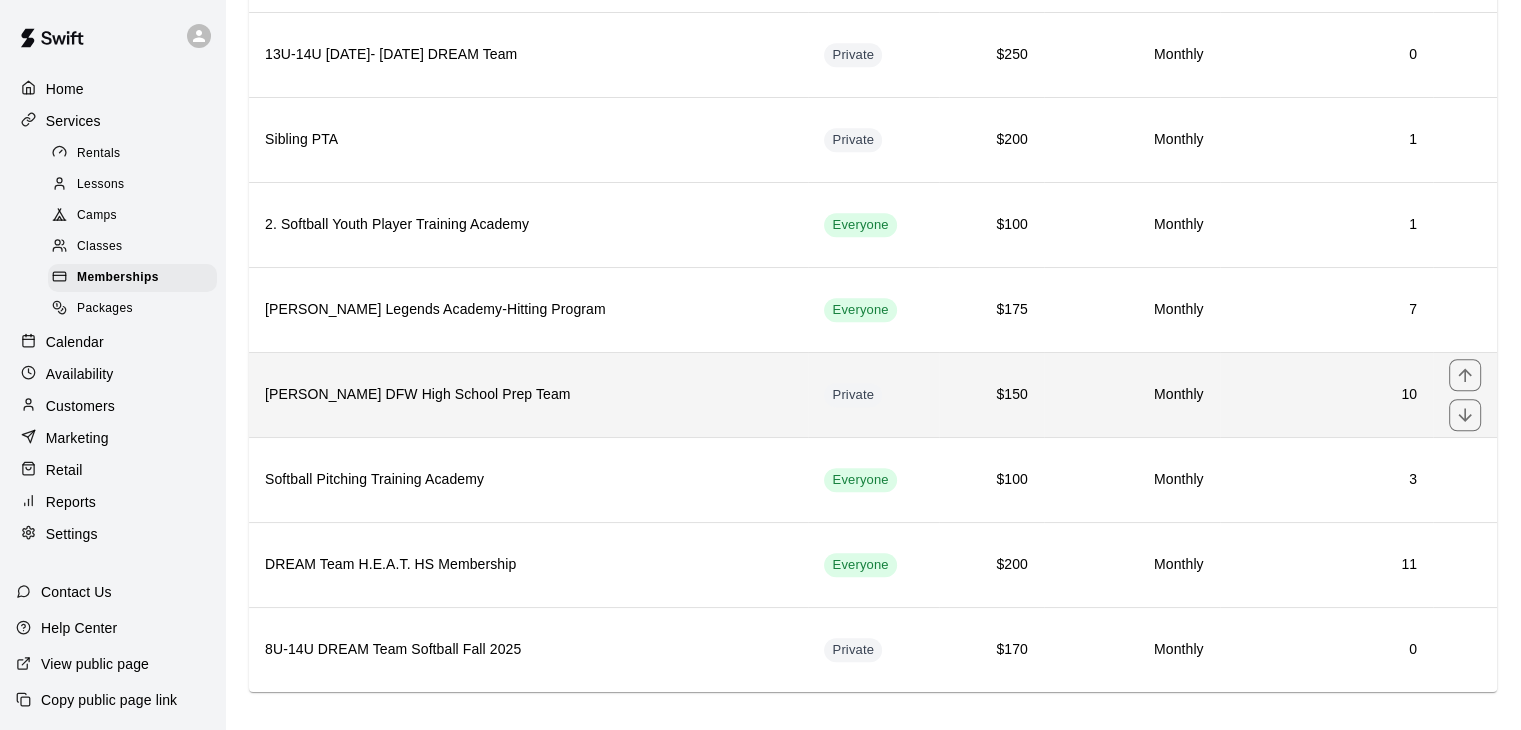 click on "$150" at bounding box center (991, 395) 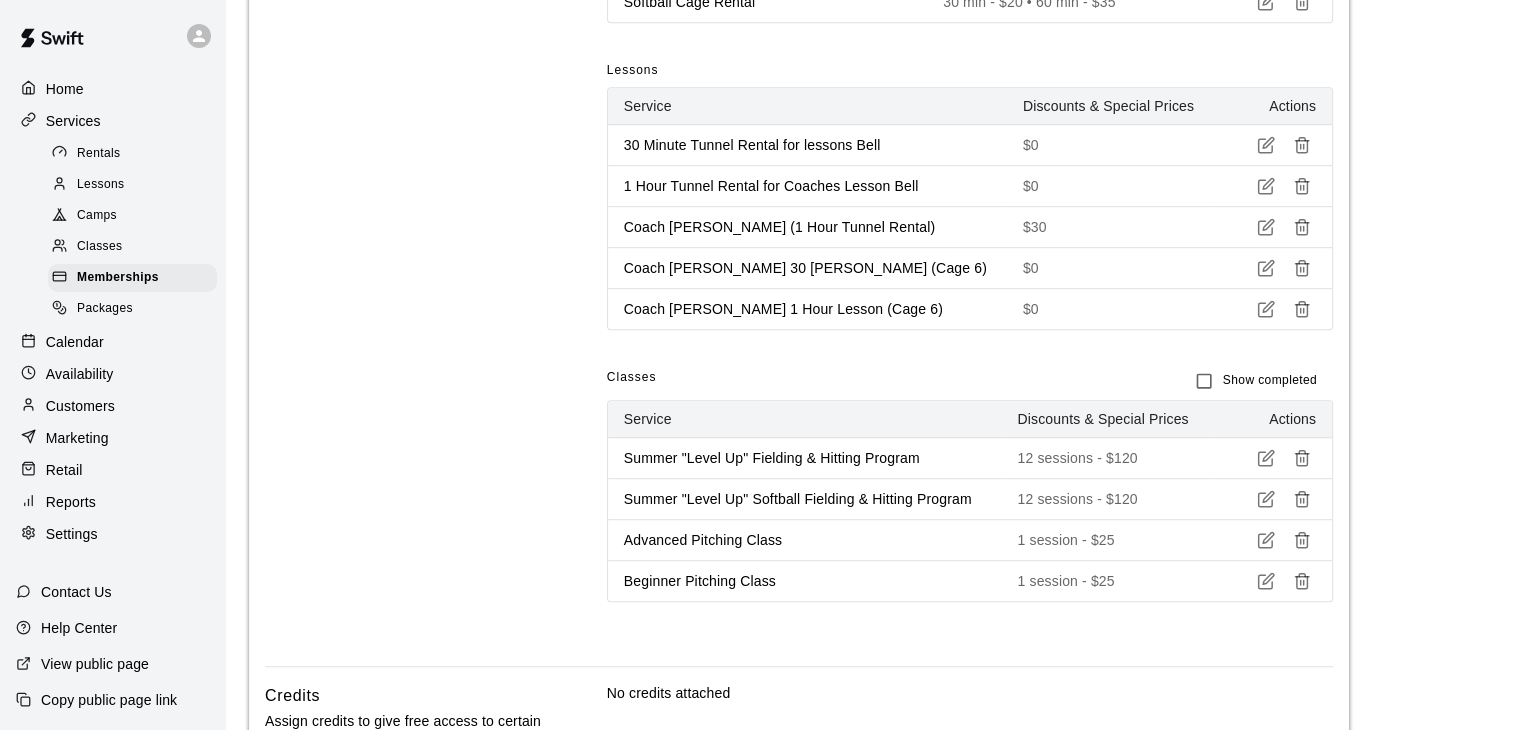 scroll, scrollTop: 976, scrollLeft: 0, axis: vertical 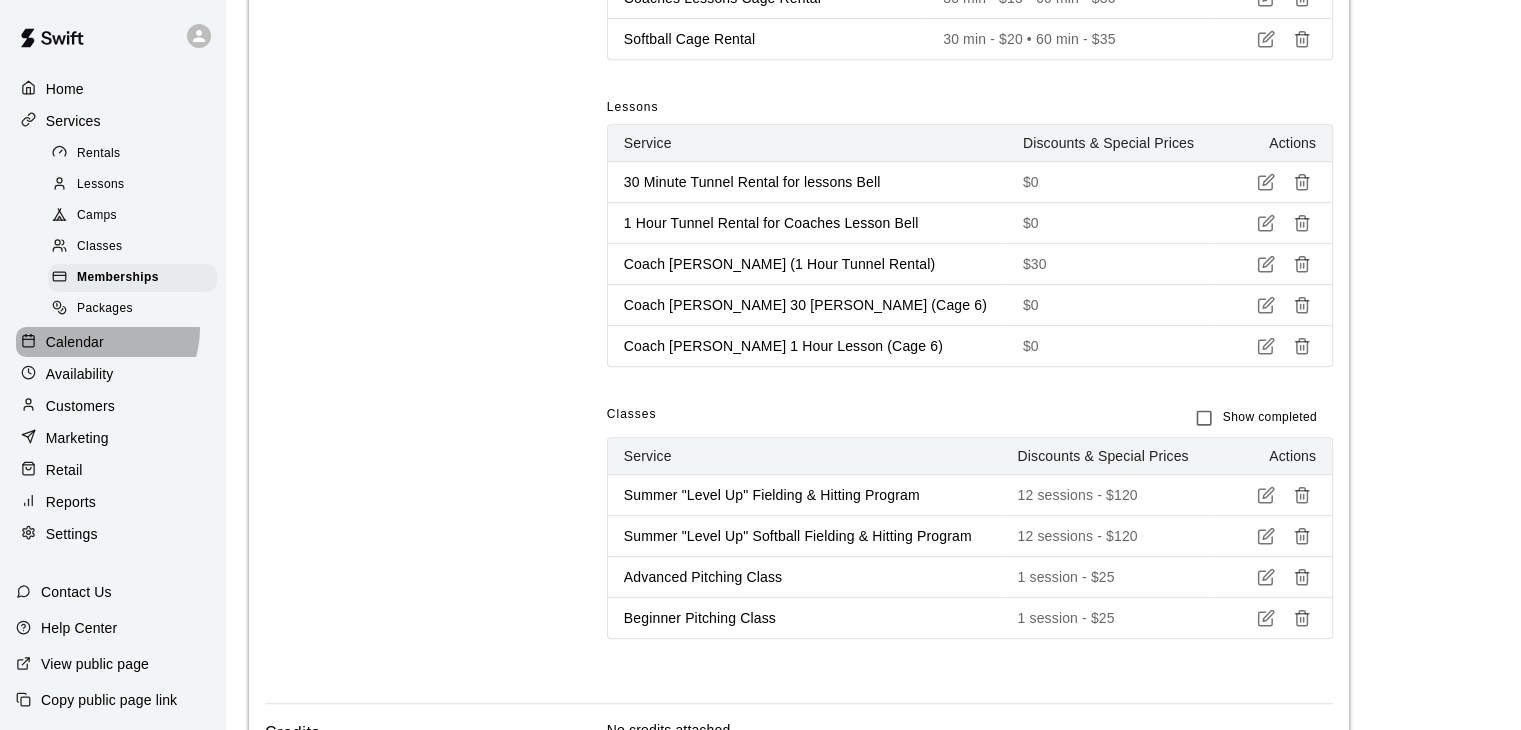 click on "Calendar" at bounding box center (112, 342) 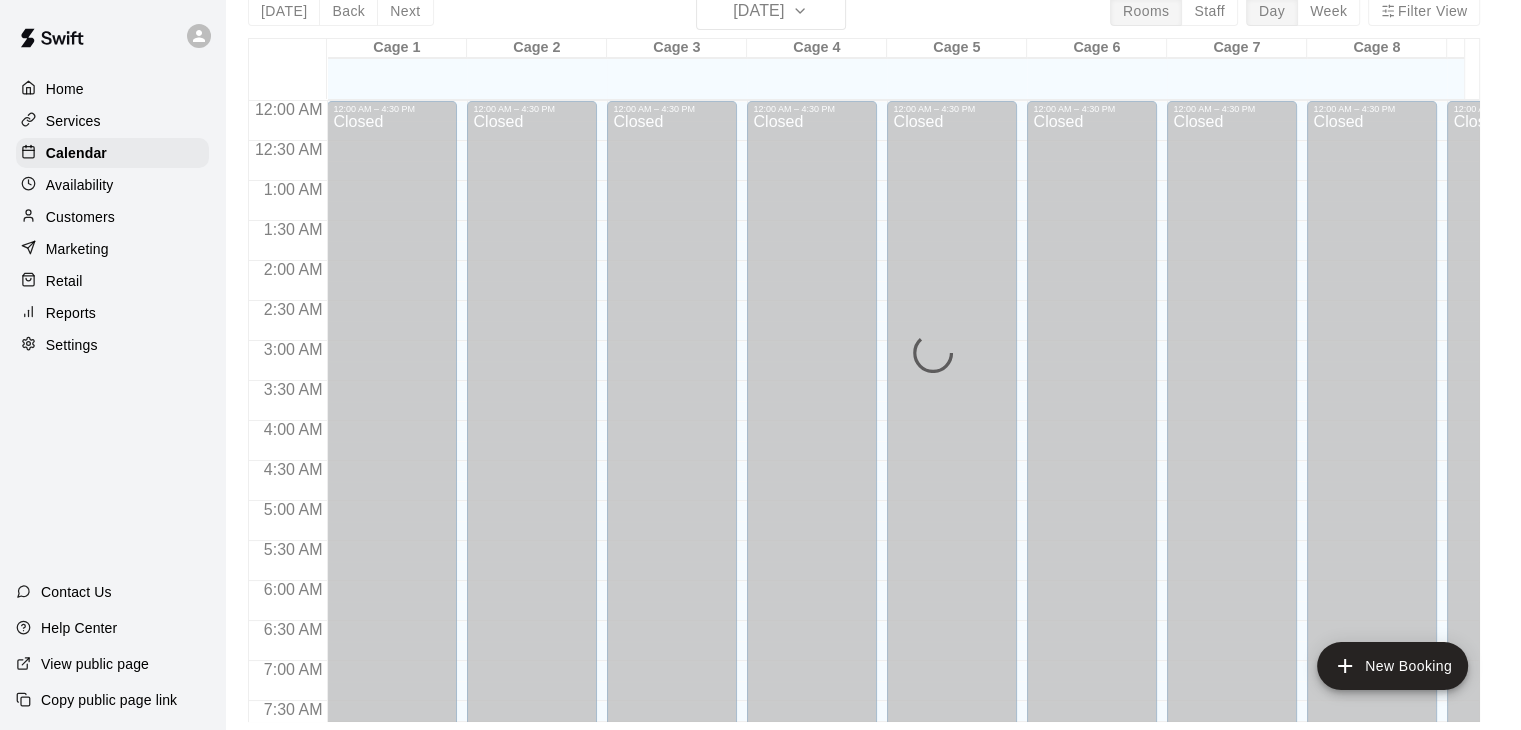 scroll, scrollTop: 0, scrollLeft: 0, axis: both 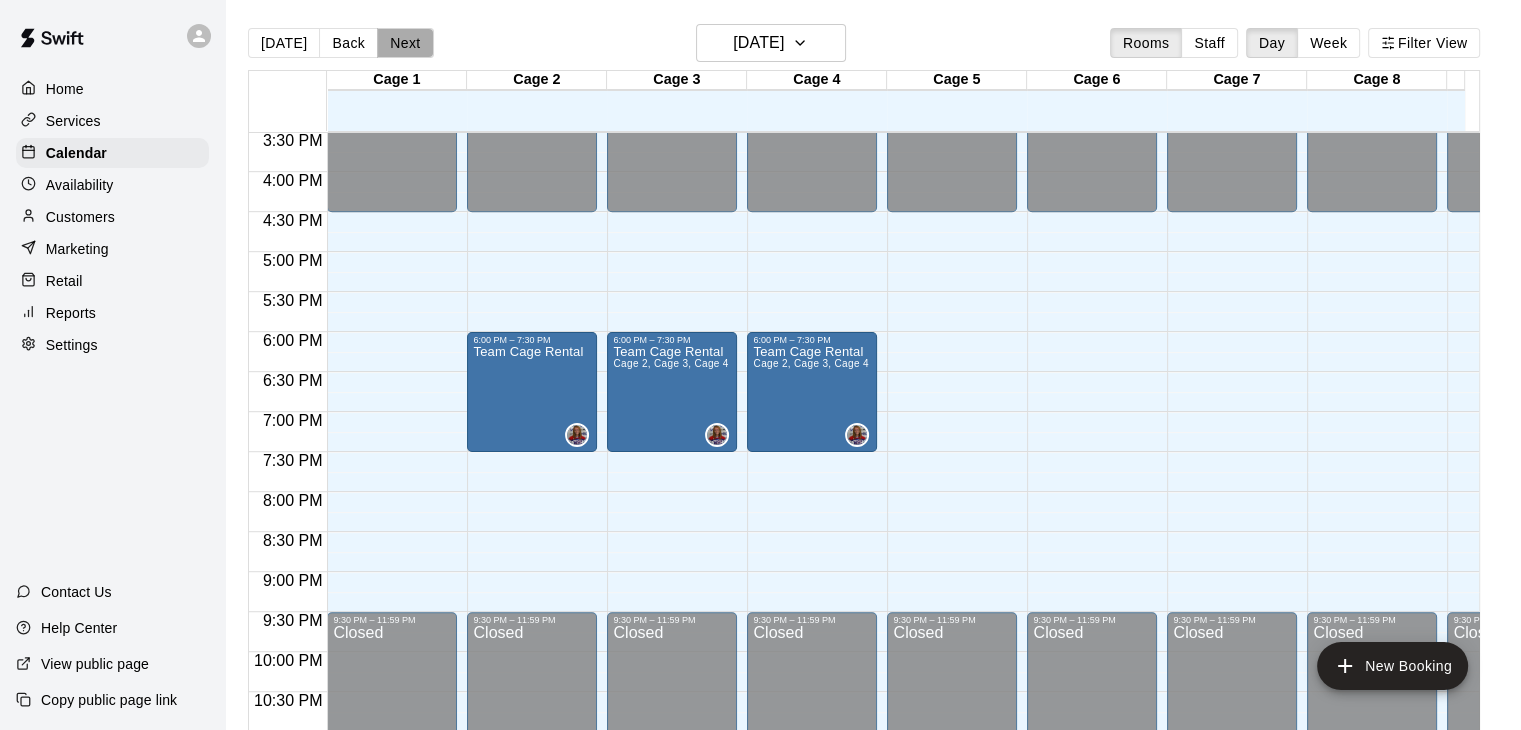click on "Next" at bounding box center [405, 43] 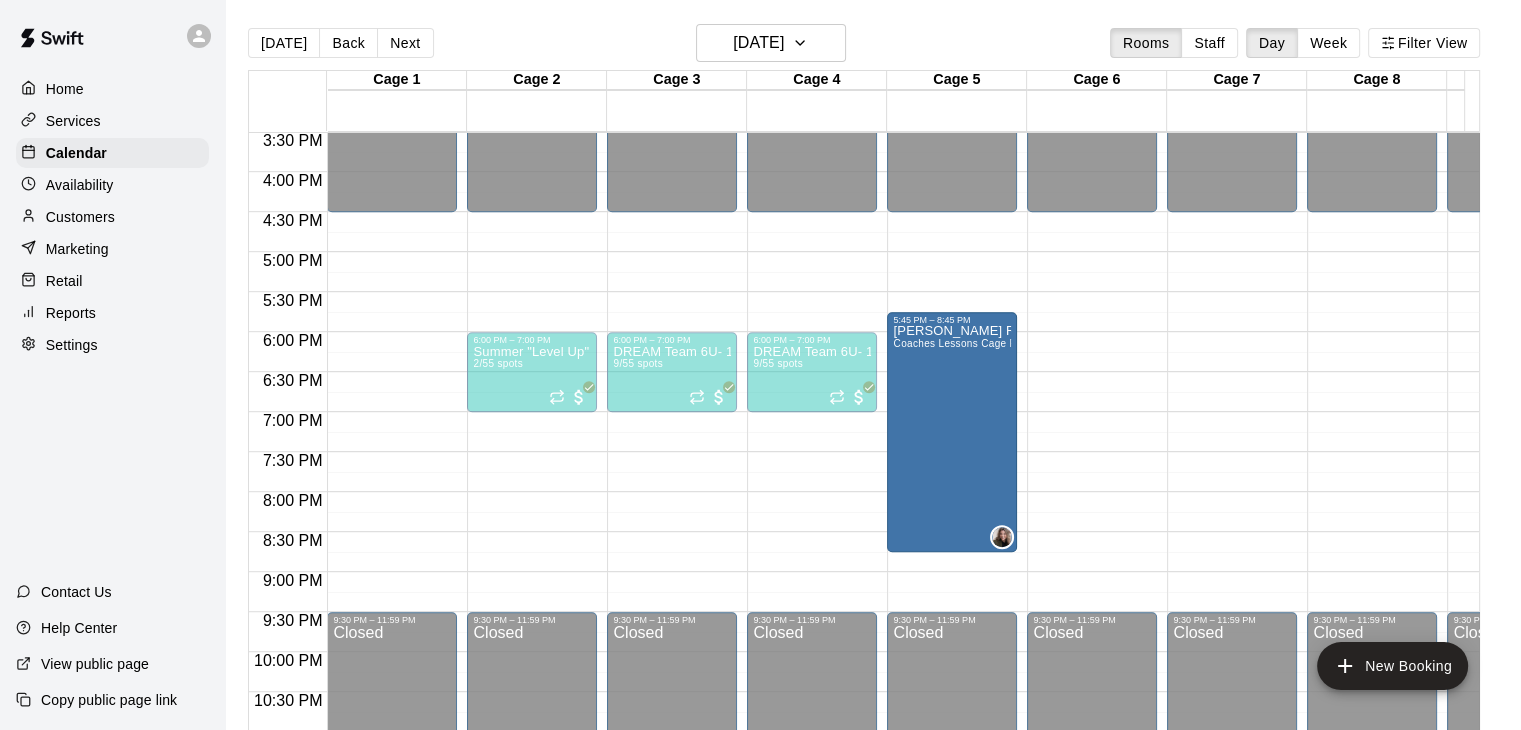 drag, startPoint x: 977, startPoint y: 522, endPoint x: 1011, endPoint y: 547, distance: 42.201897 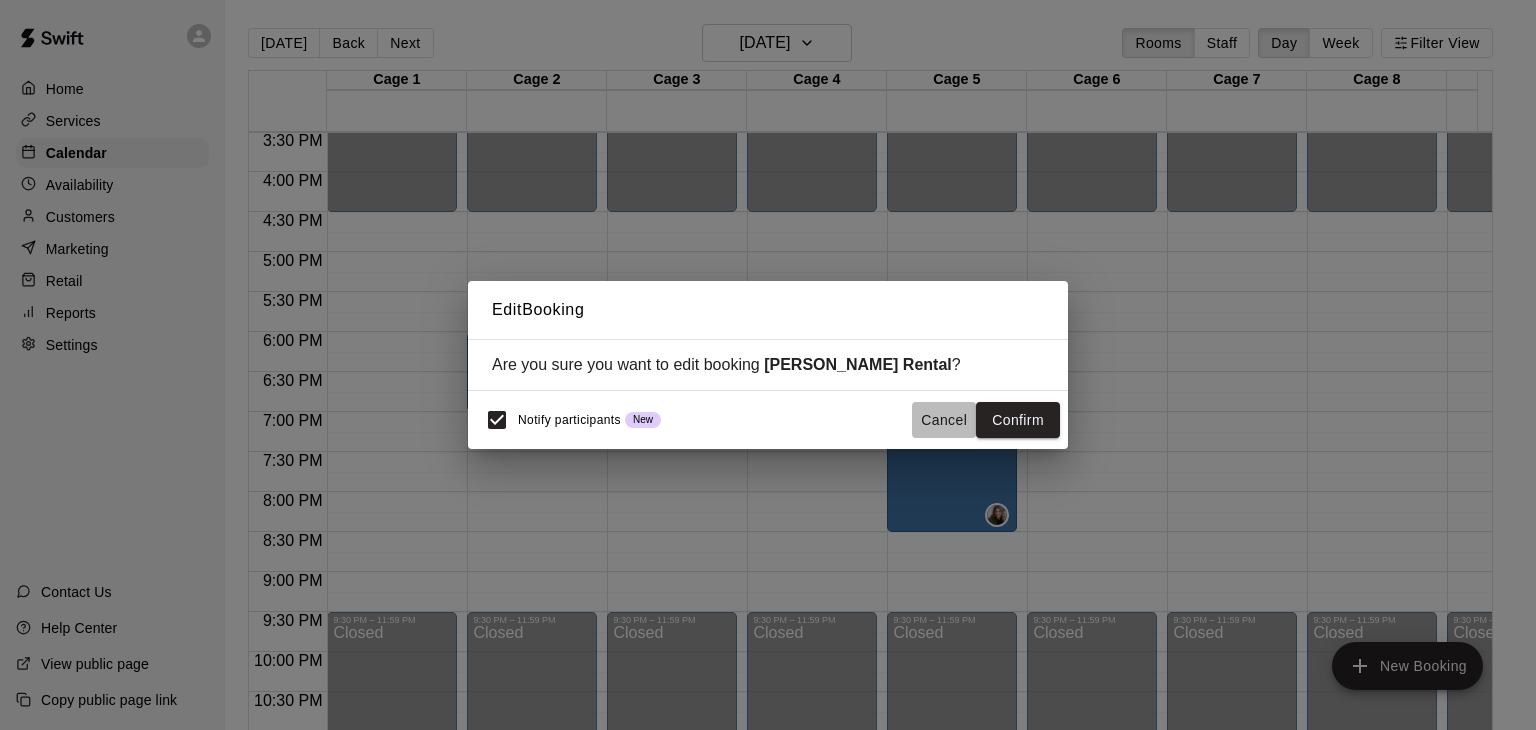 click on "Cancel" at bounding box center [944, 420] 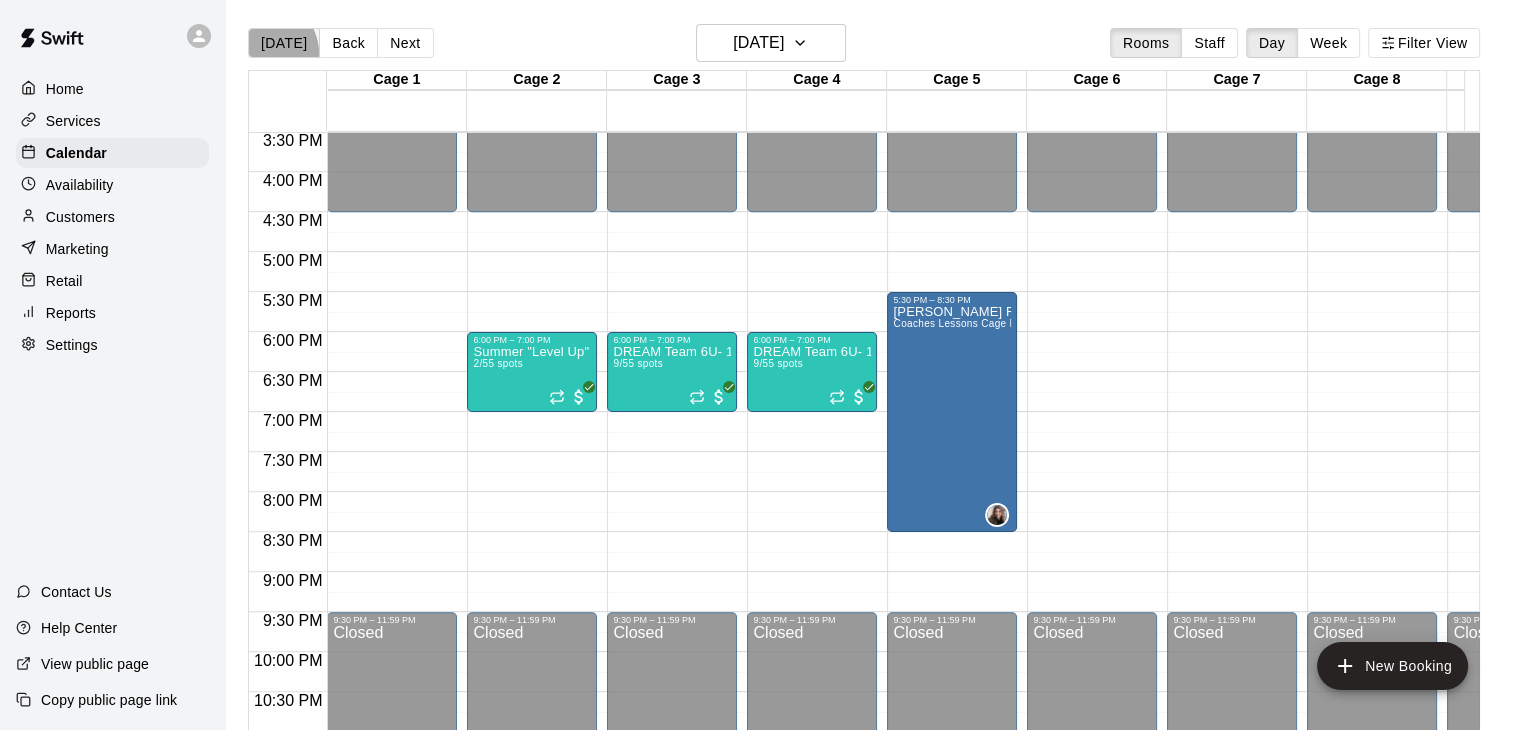 click on "[DATE]" at bounding box center [284, 43] 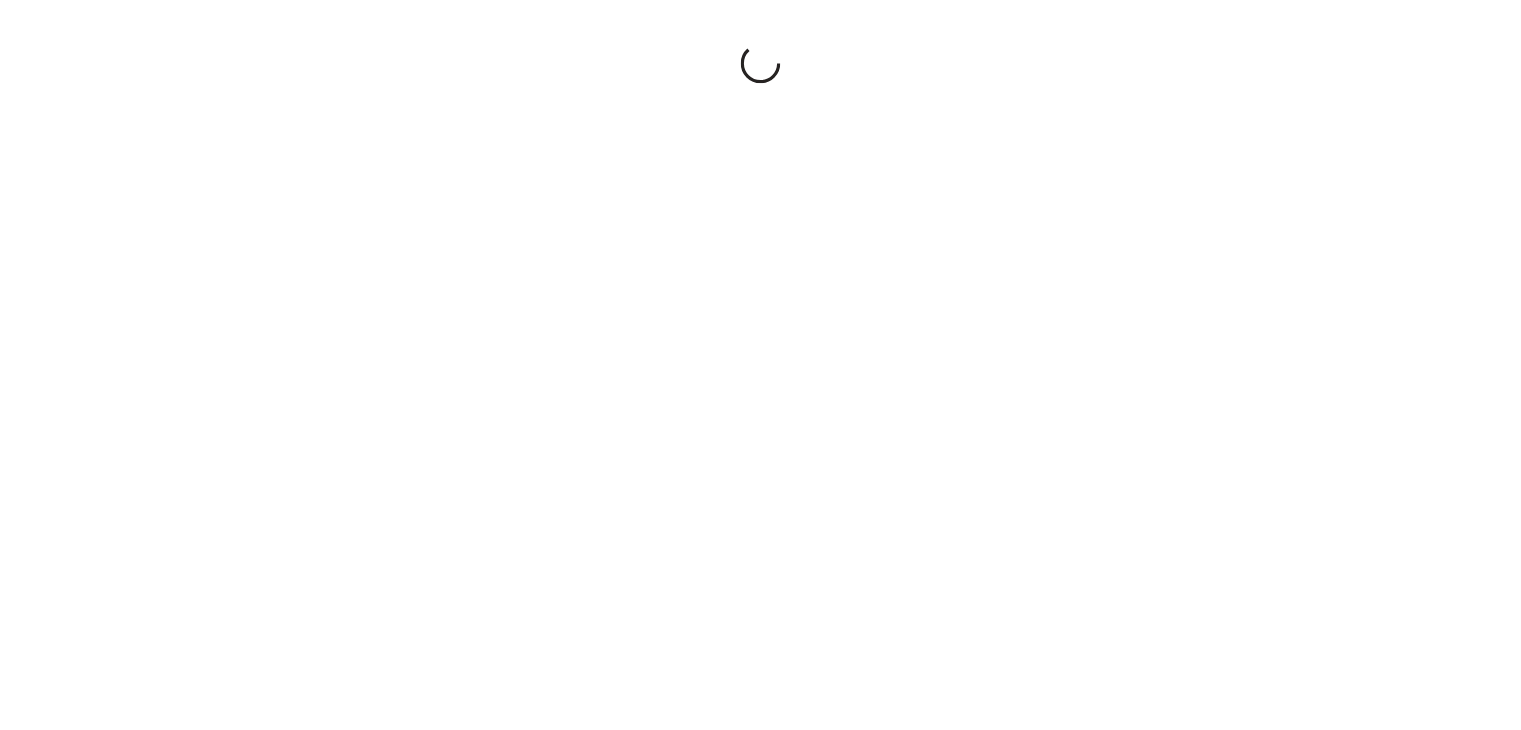 scroll, scrollTop: 0, scrollLeft: 0, axis: both 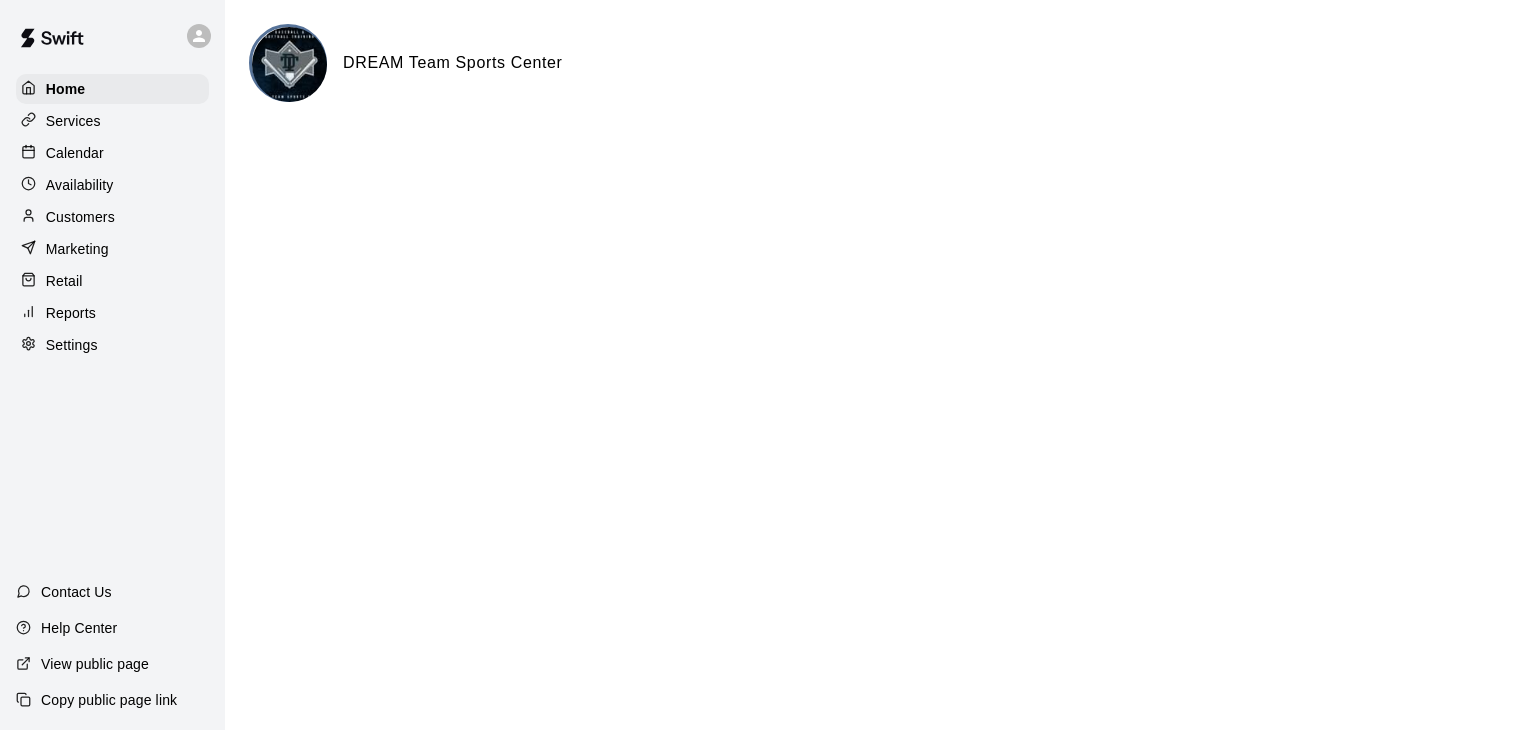 click on "Reports" at bounding box center [71, 313] 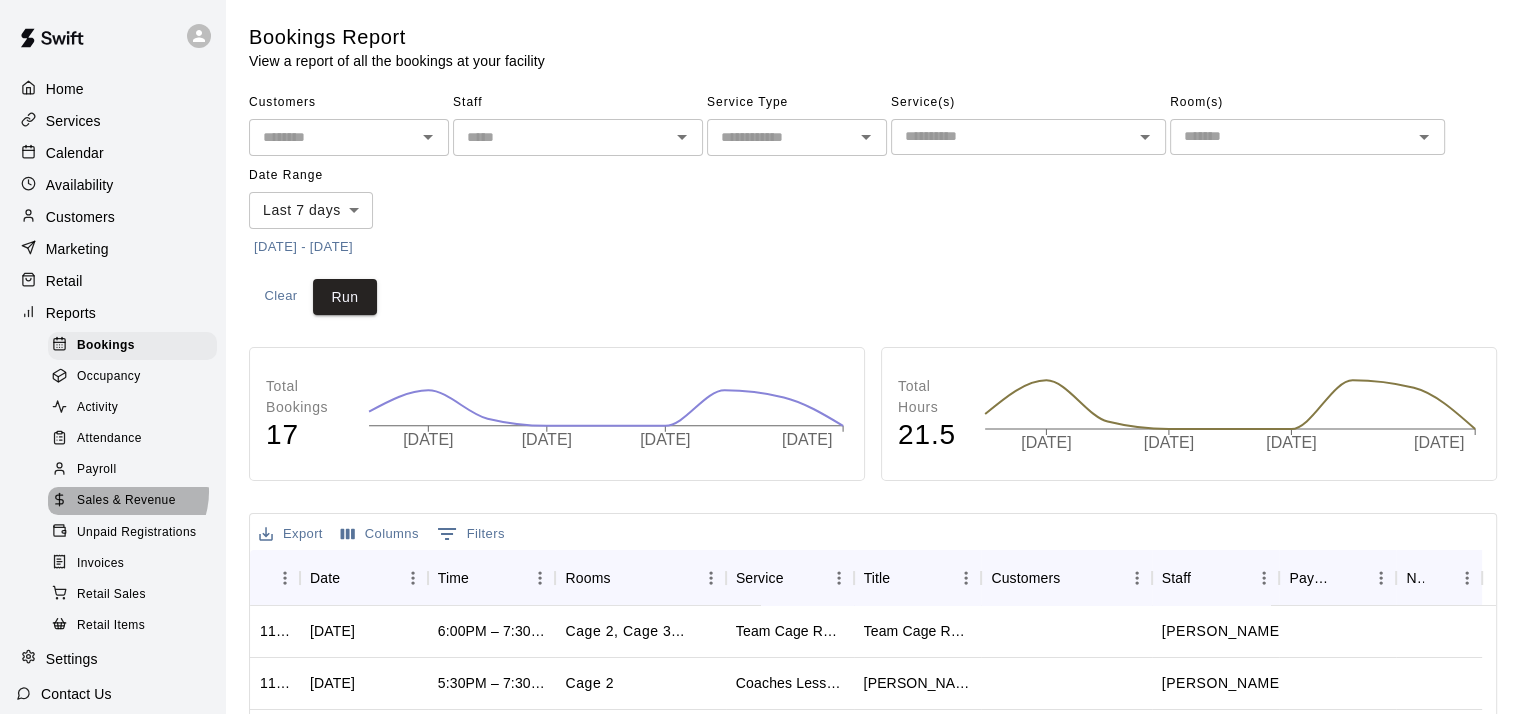 click on "Sales & Revenue" at bounding box center [126, 501] 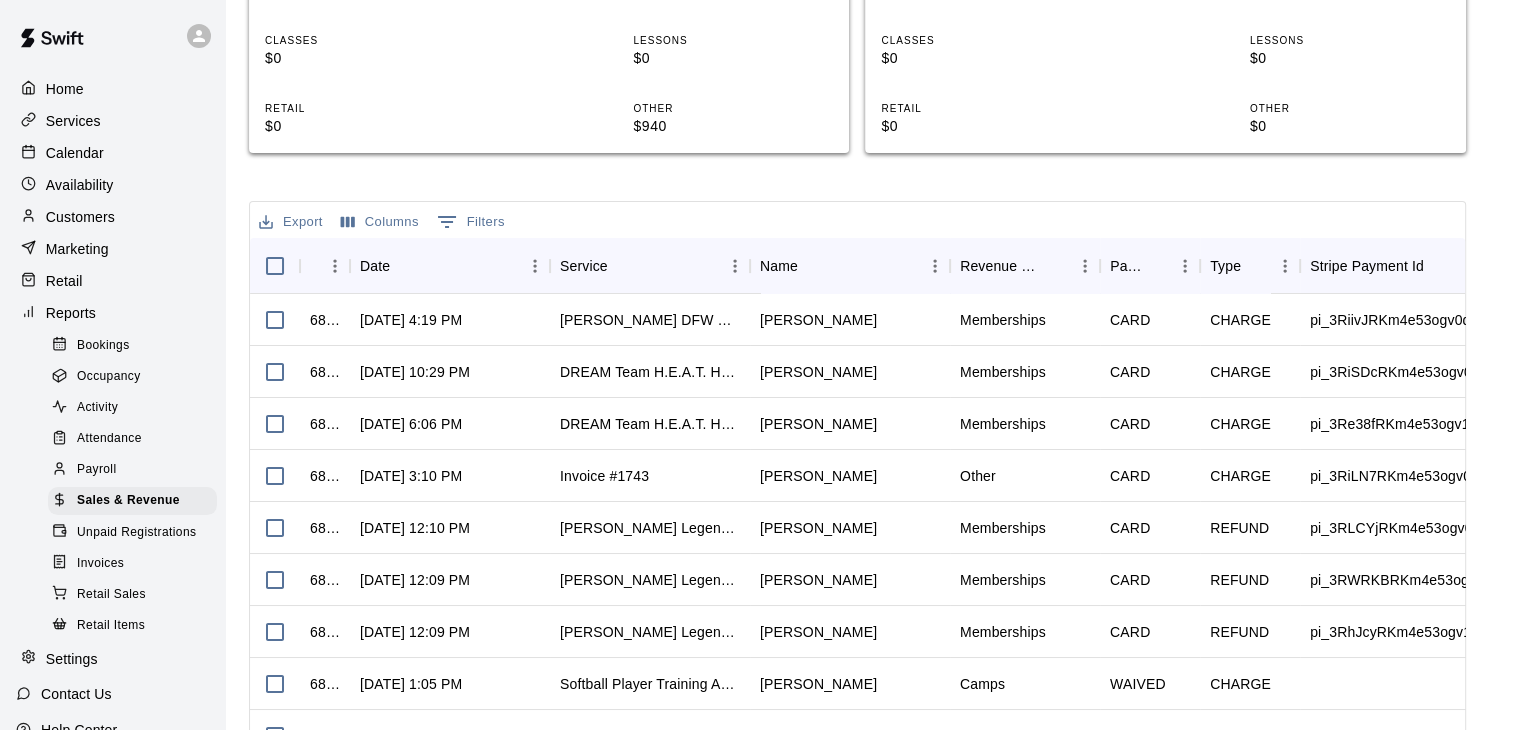 scroll, scrollTop: 590, scrollLeft: 0, axis: vertical 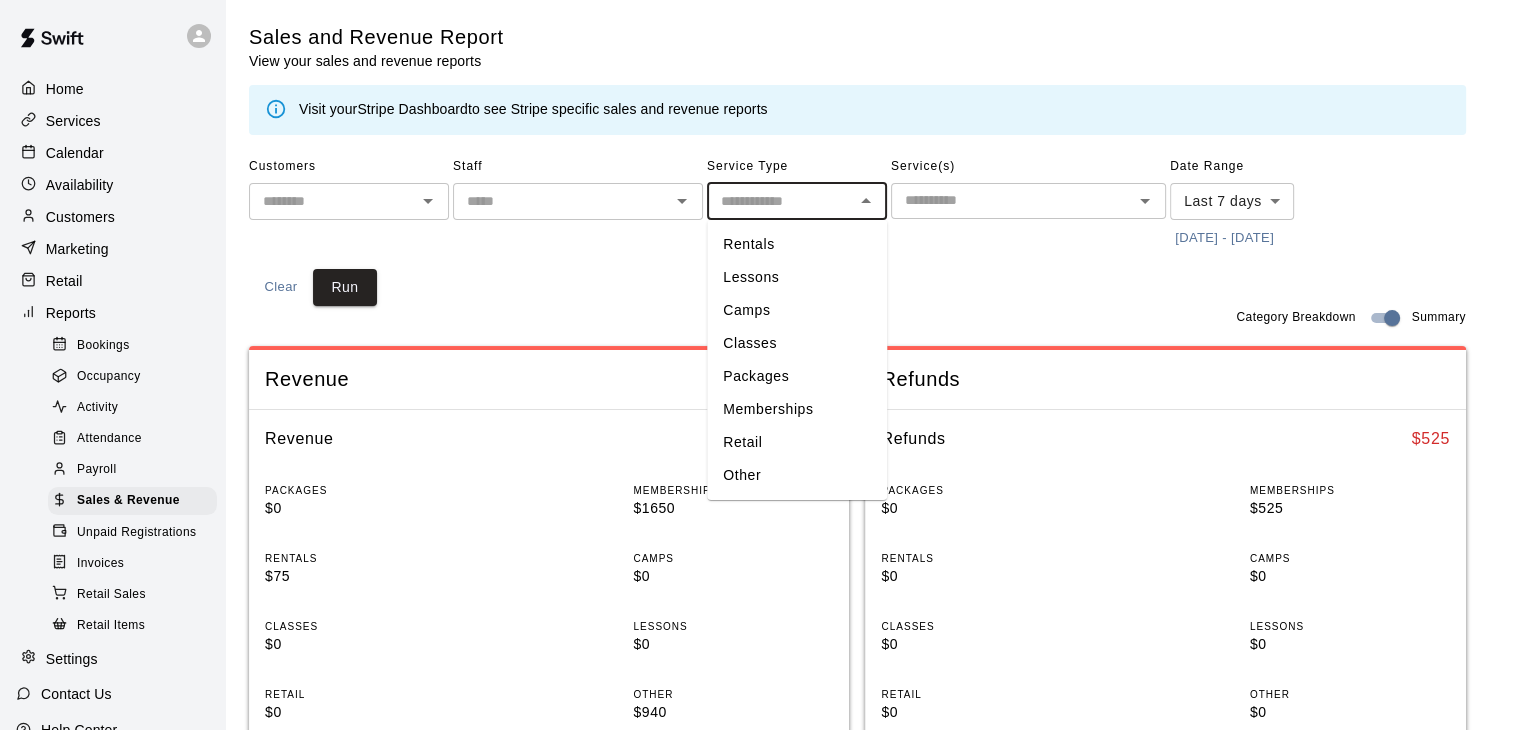 click at bounding box center (780, 201) 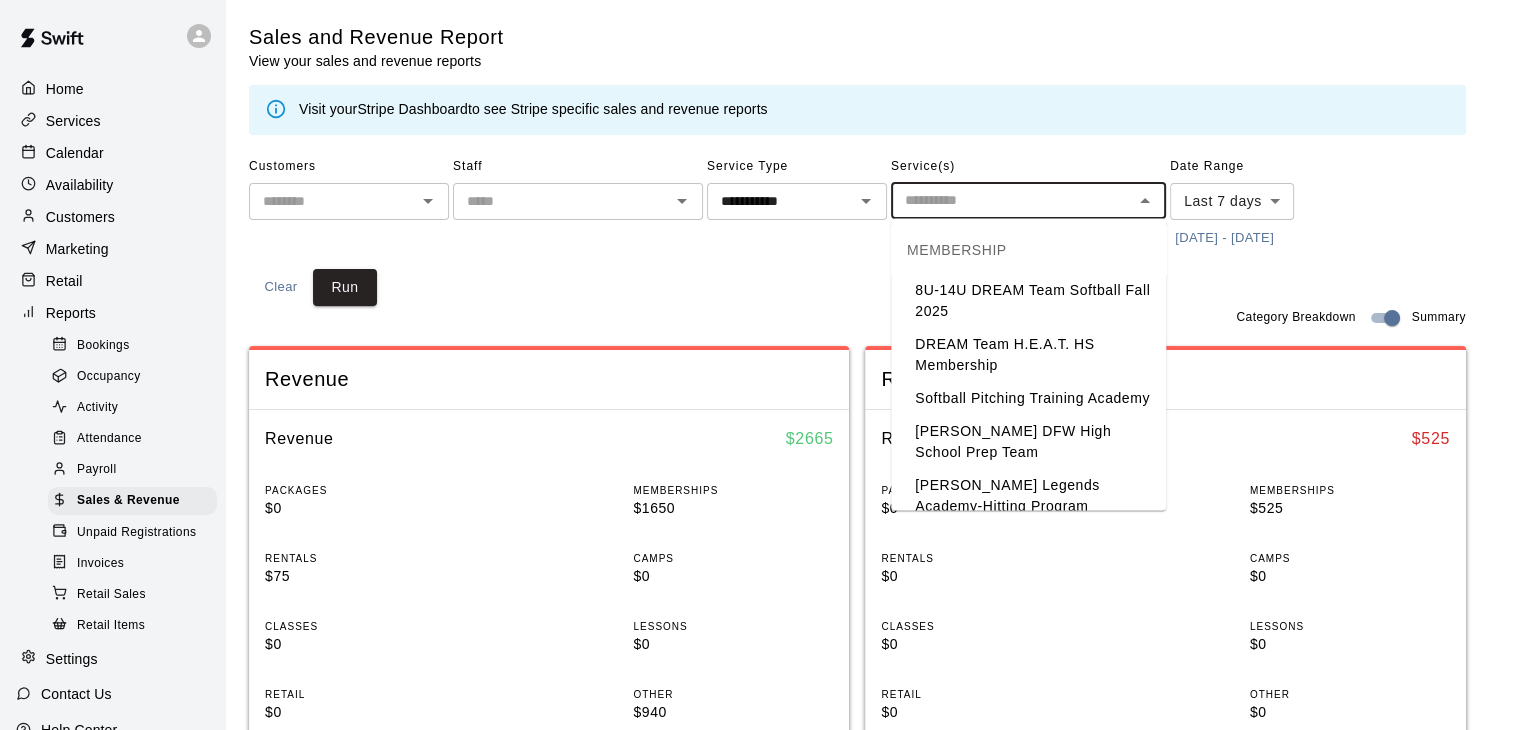 click at bounding box center (1012, 200) 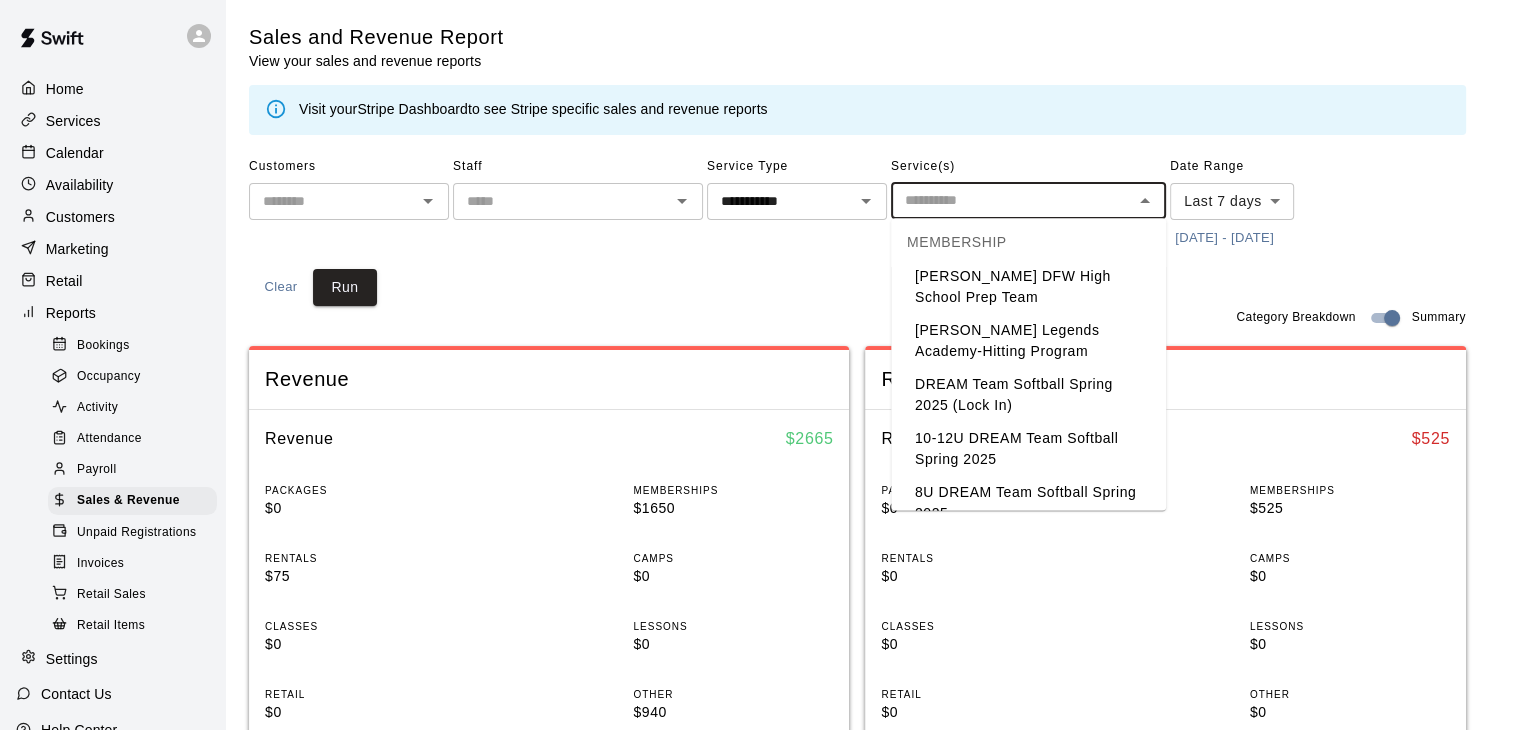 scroll, scrollTop: 156, scrollLeft: 0, axis: vertical 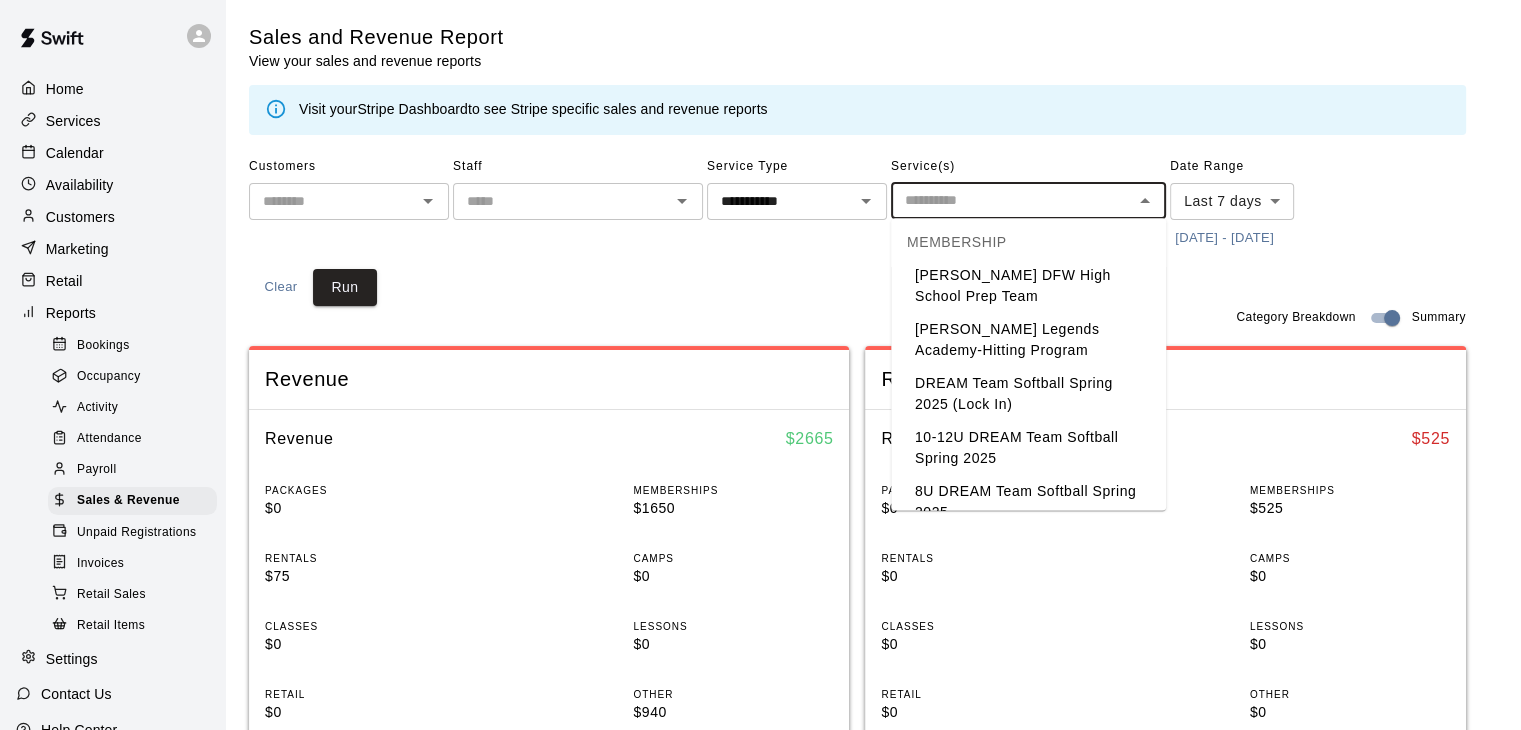 click on "[PERSON_NAME] DFW High School Prep Team" at bounding box center (1028, 286) 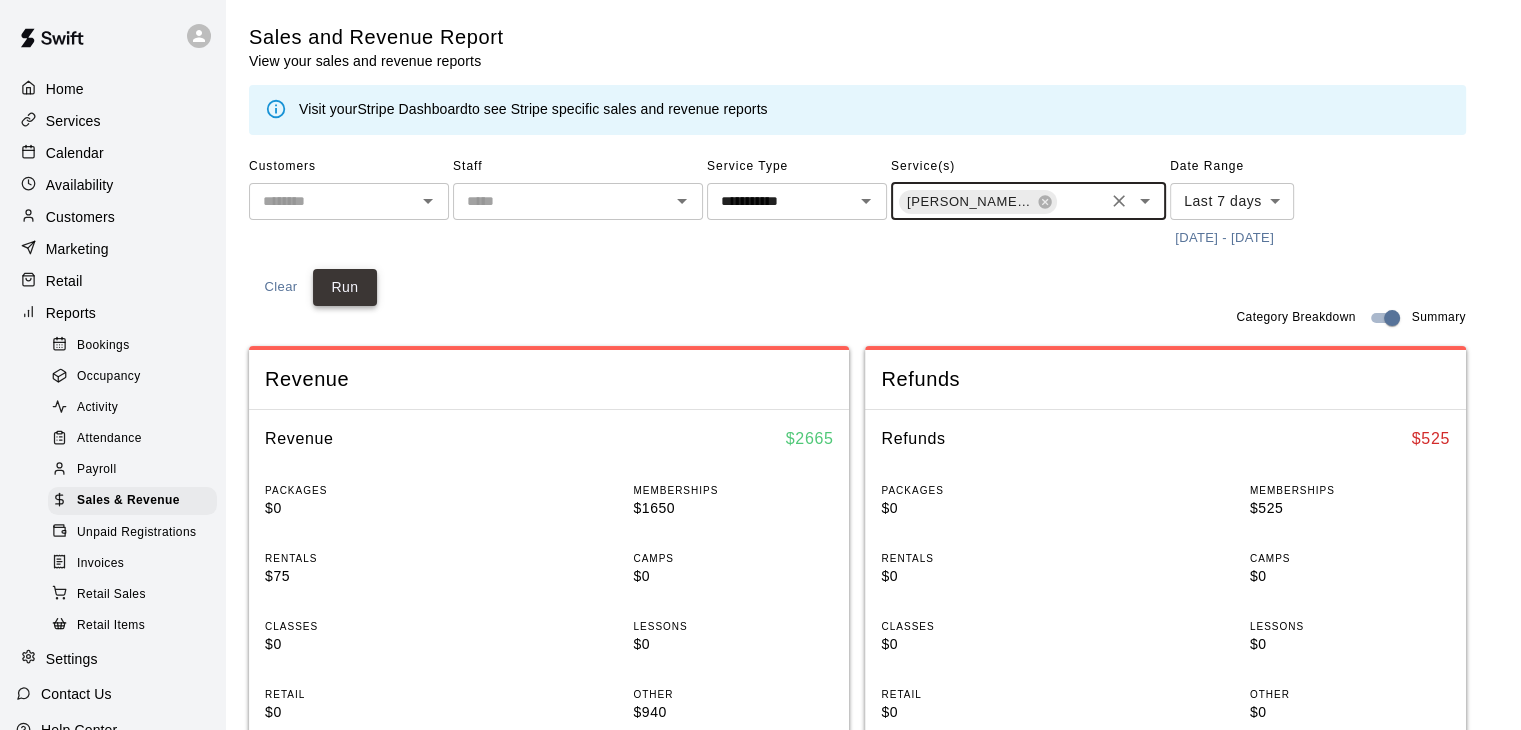 click on "Run" at bounding box center [345, 287] 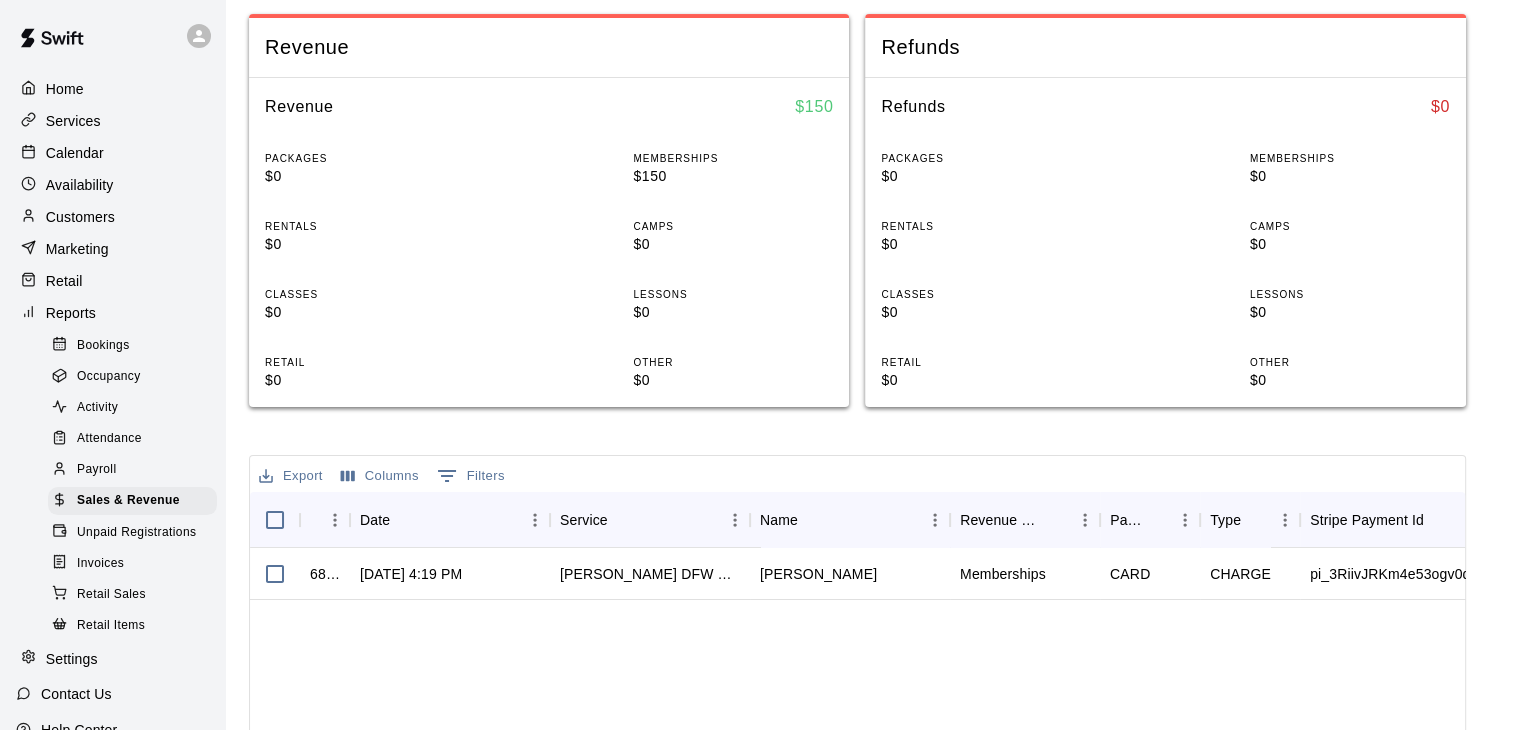 scroll, scrollTop: 334, scrollLeft: 0, axis: vertical 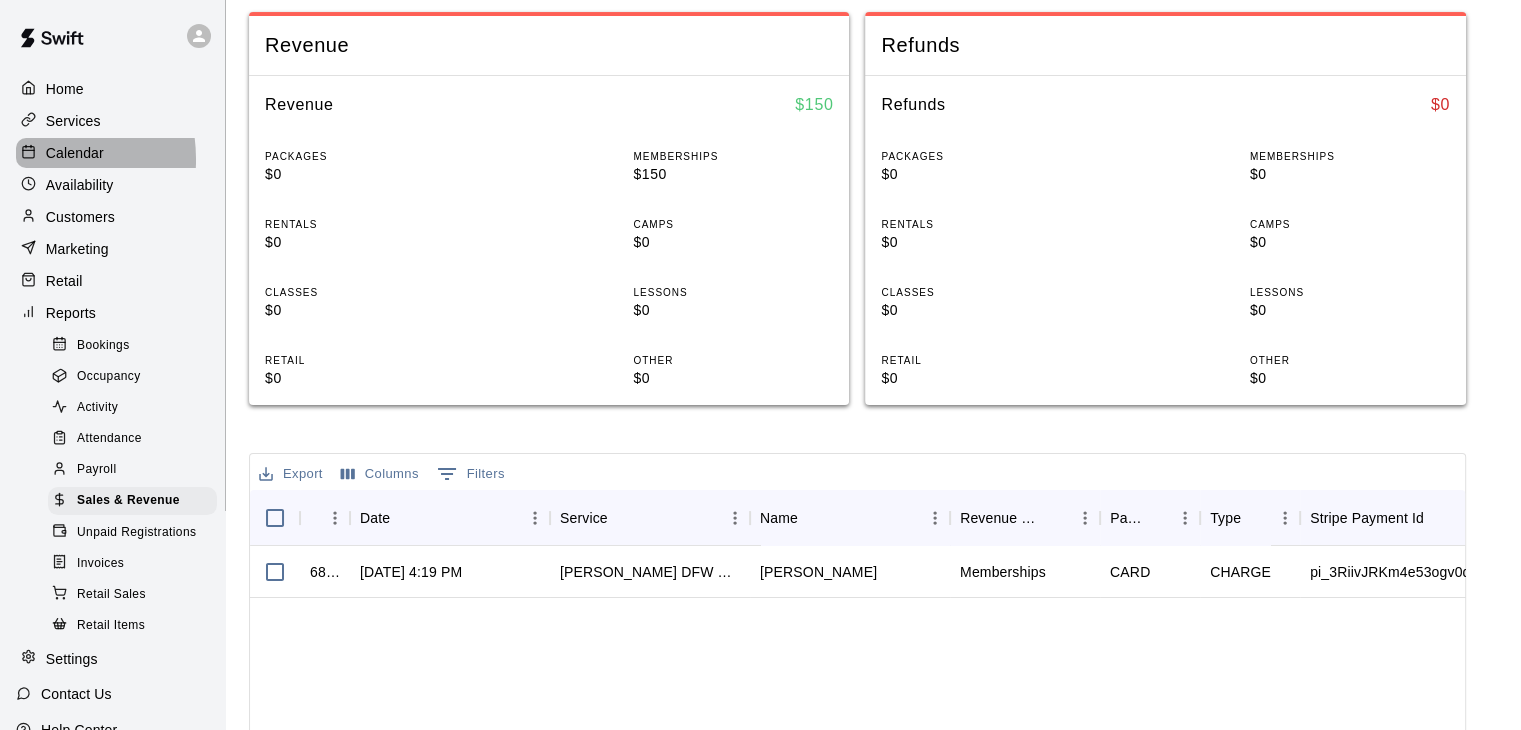 click 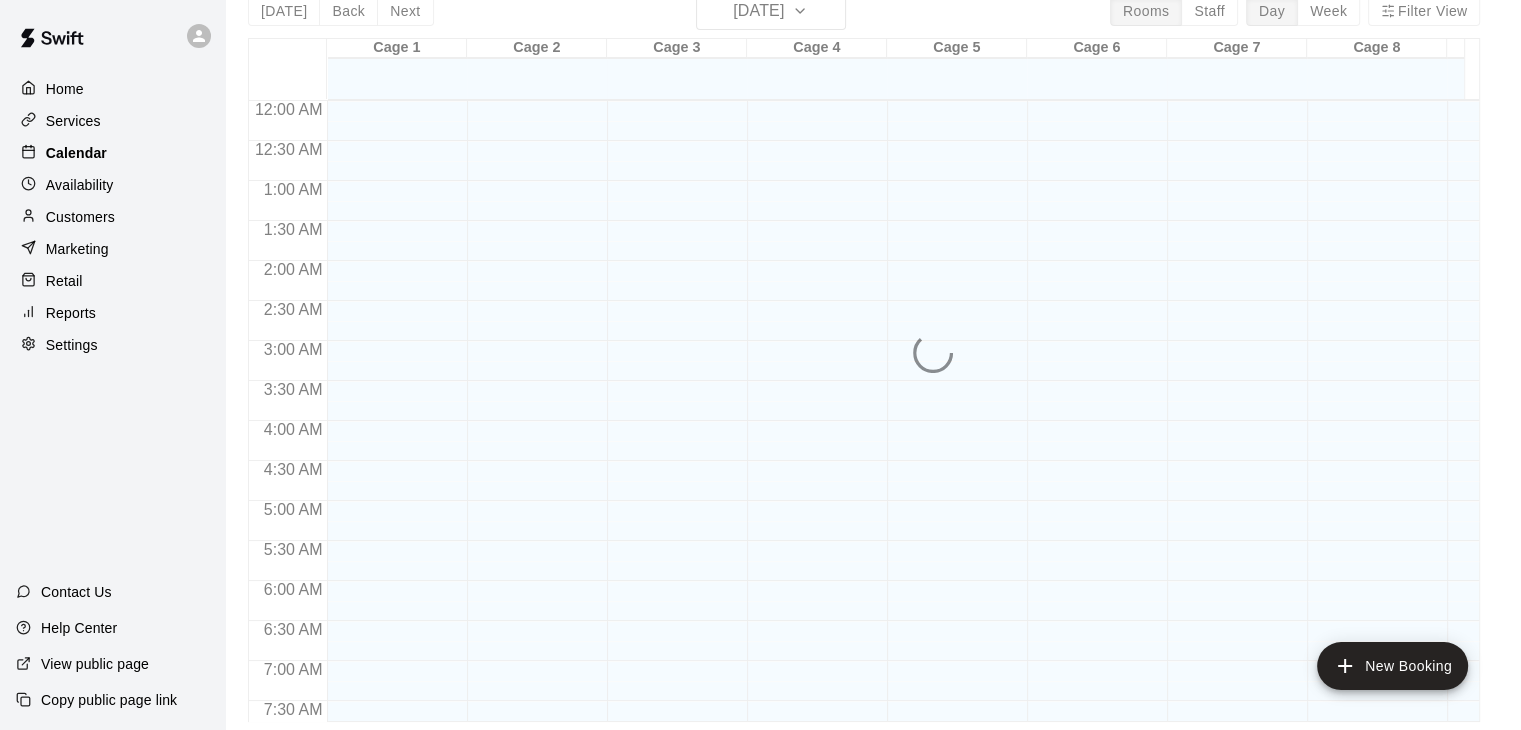 scroll, scrollTop: 0, scrollLeft: 0, axis: both 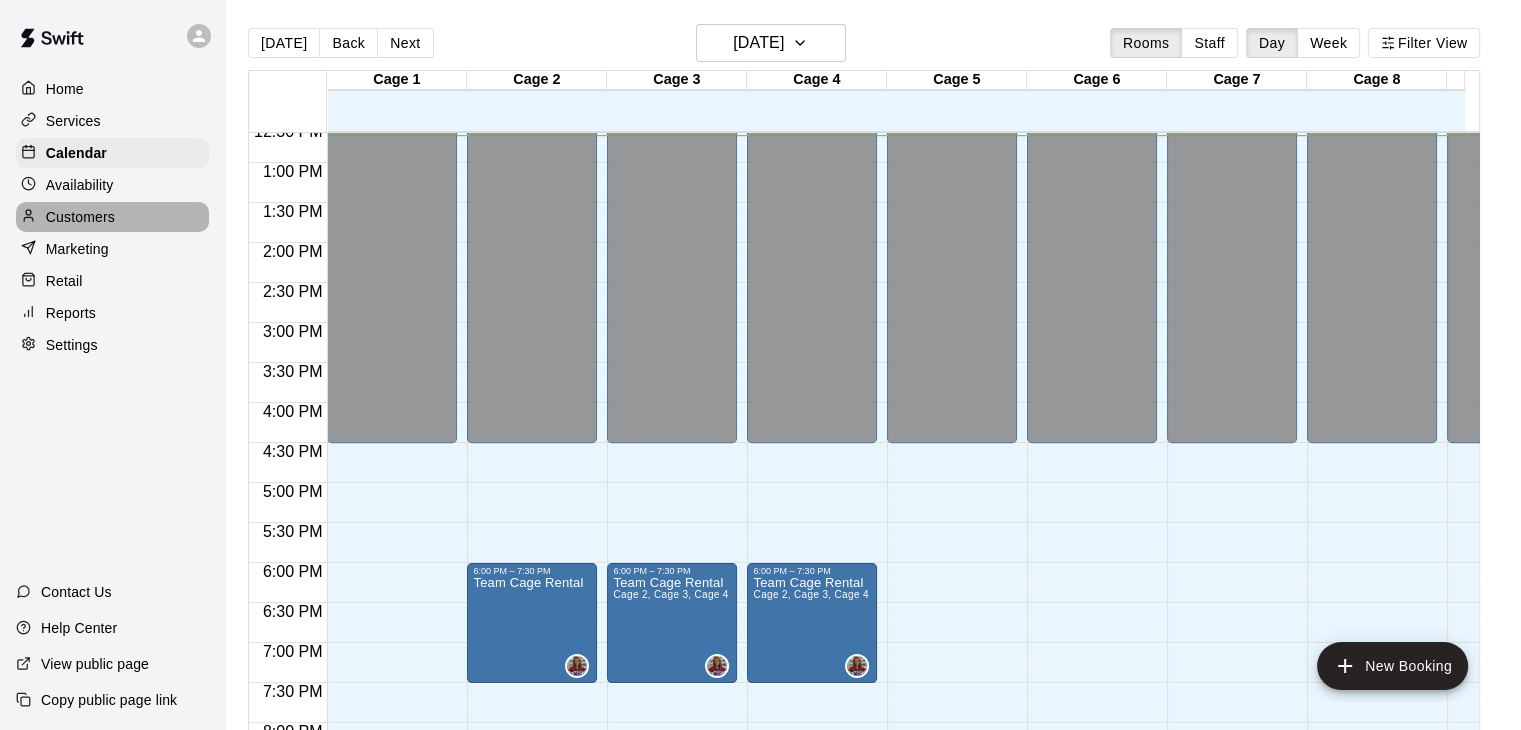 click on "Customers" at bounding box center (112, 217) 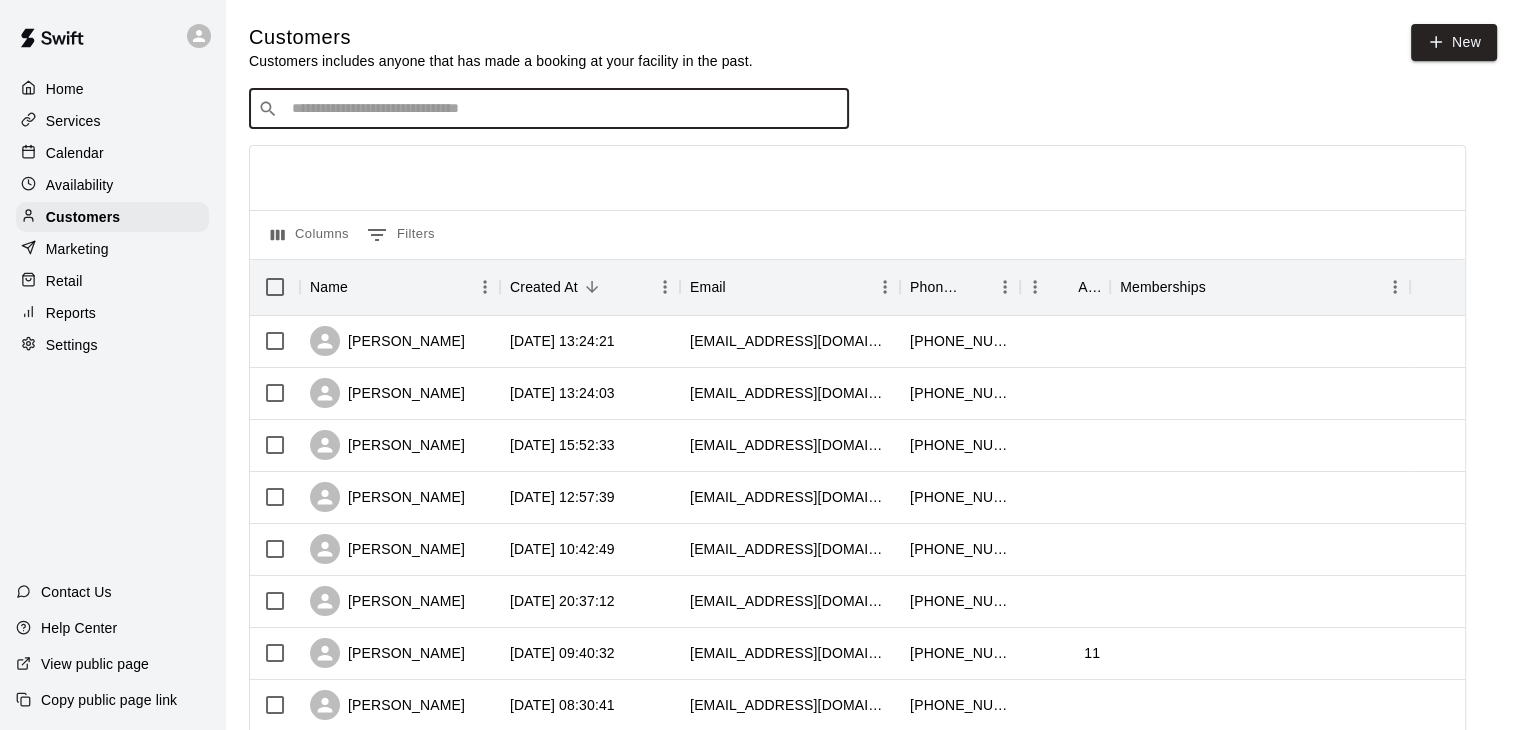 click at bounding box center (563, 109) 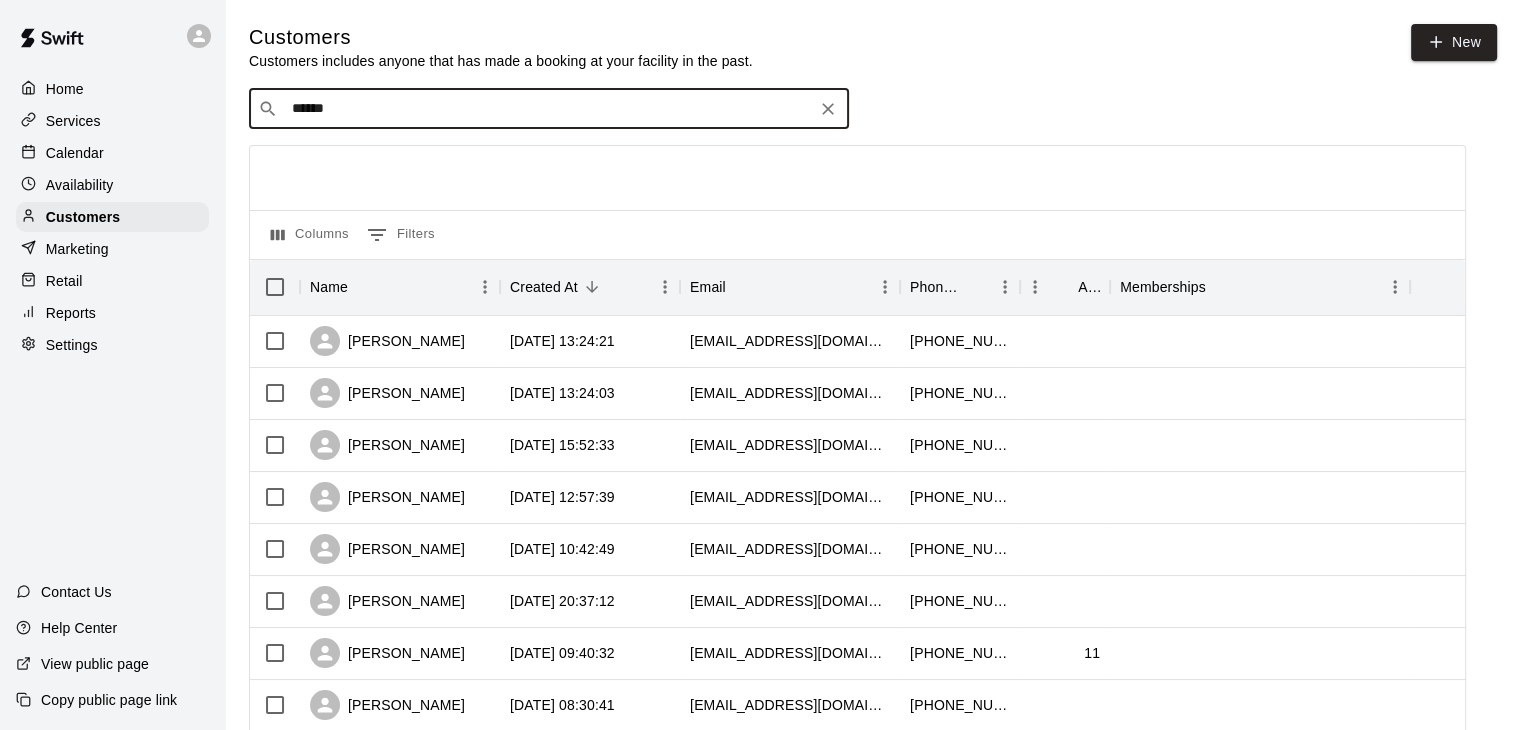 type on "*****" 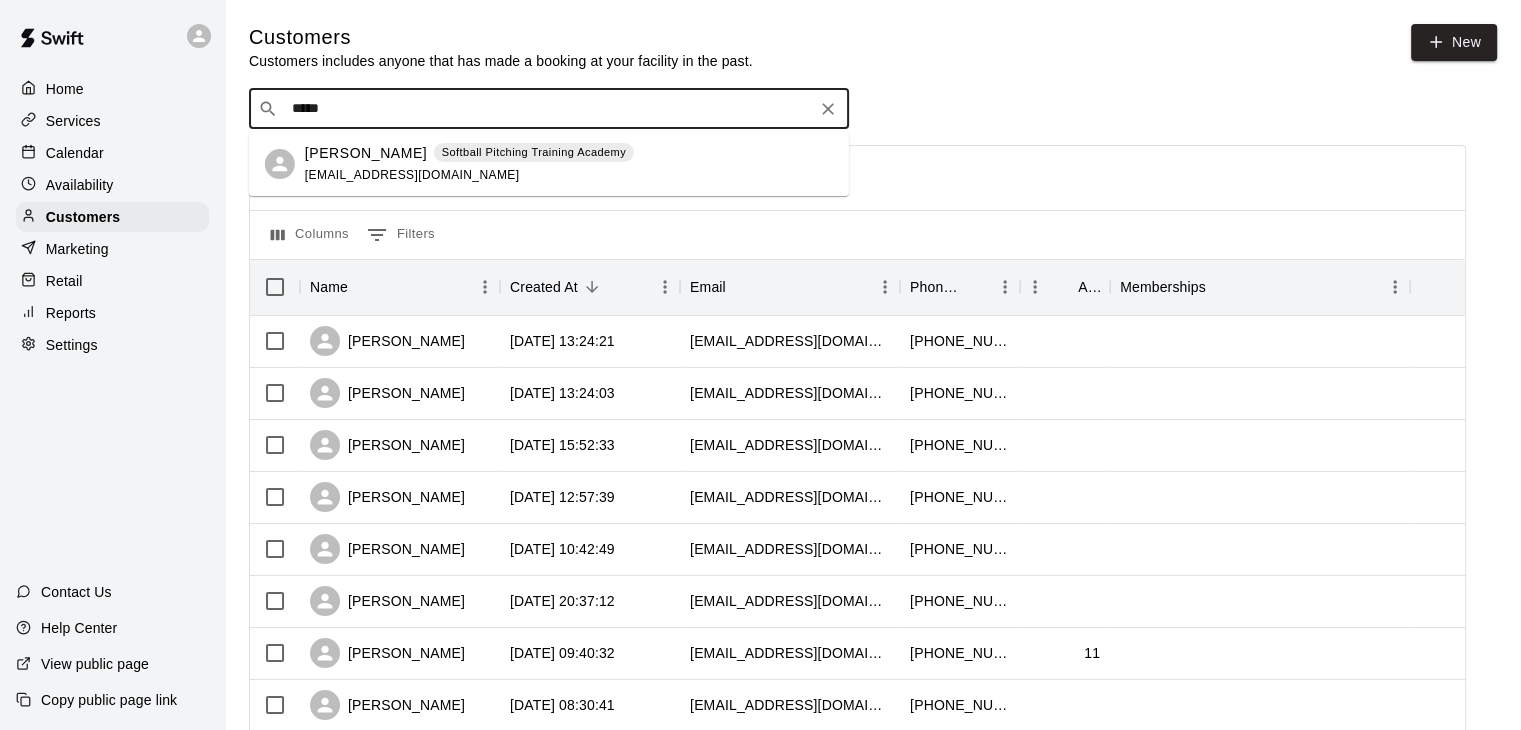 click on "Alexia Zamacona  Softball Pitching Training Academy rafazamacona@yahoo.com" at bounding box center [469, 164] 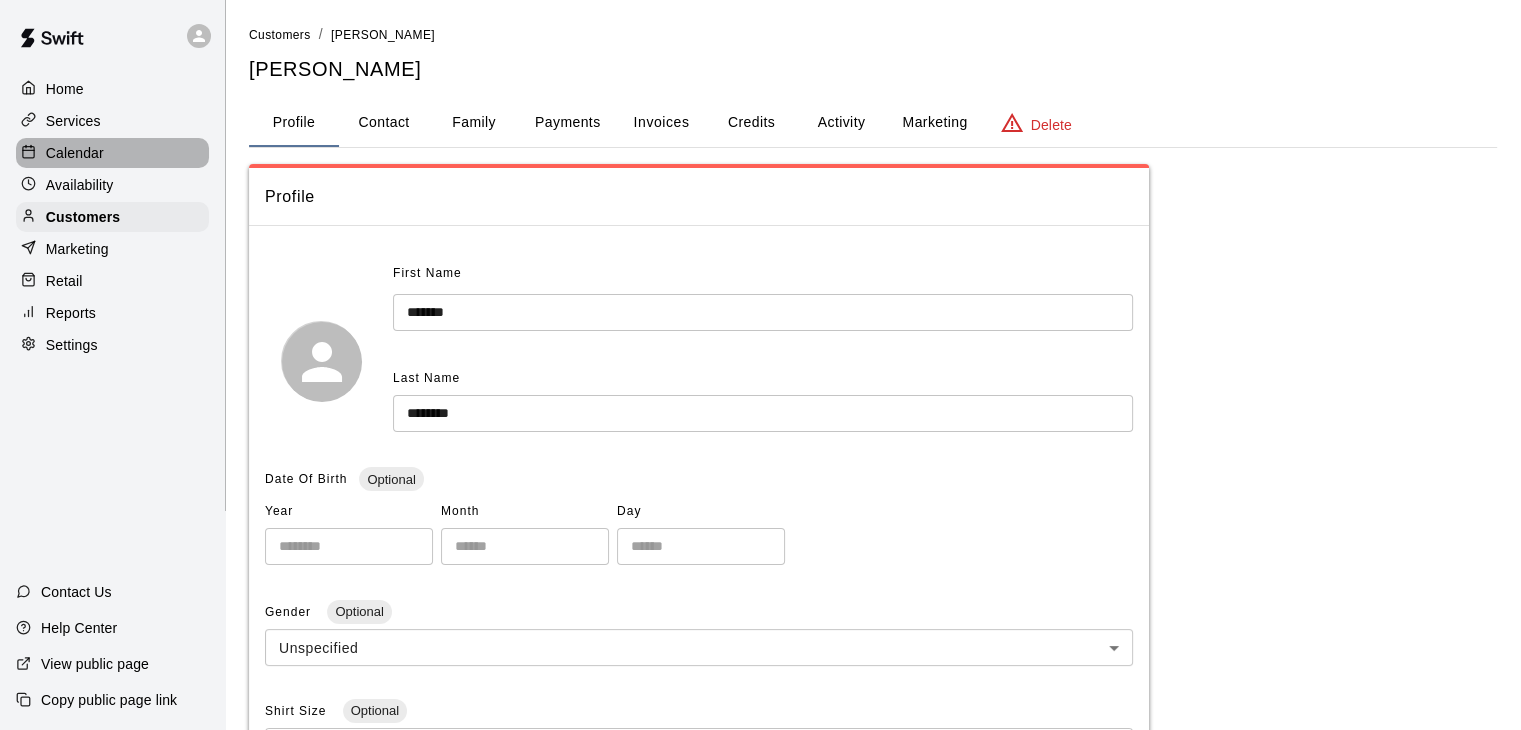 click on "Calendar" at bounding box center [75, 153] 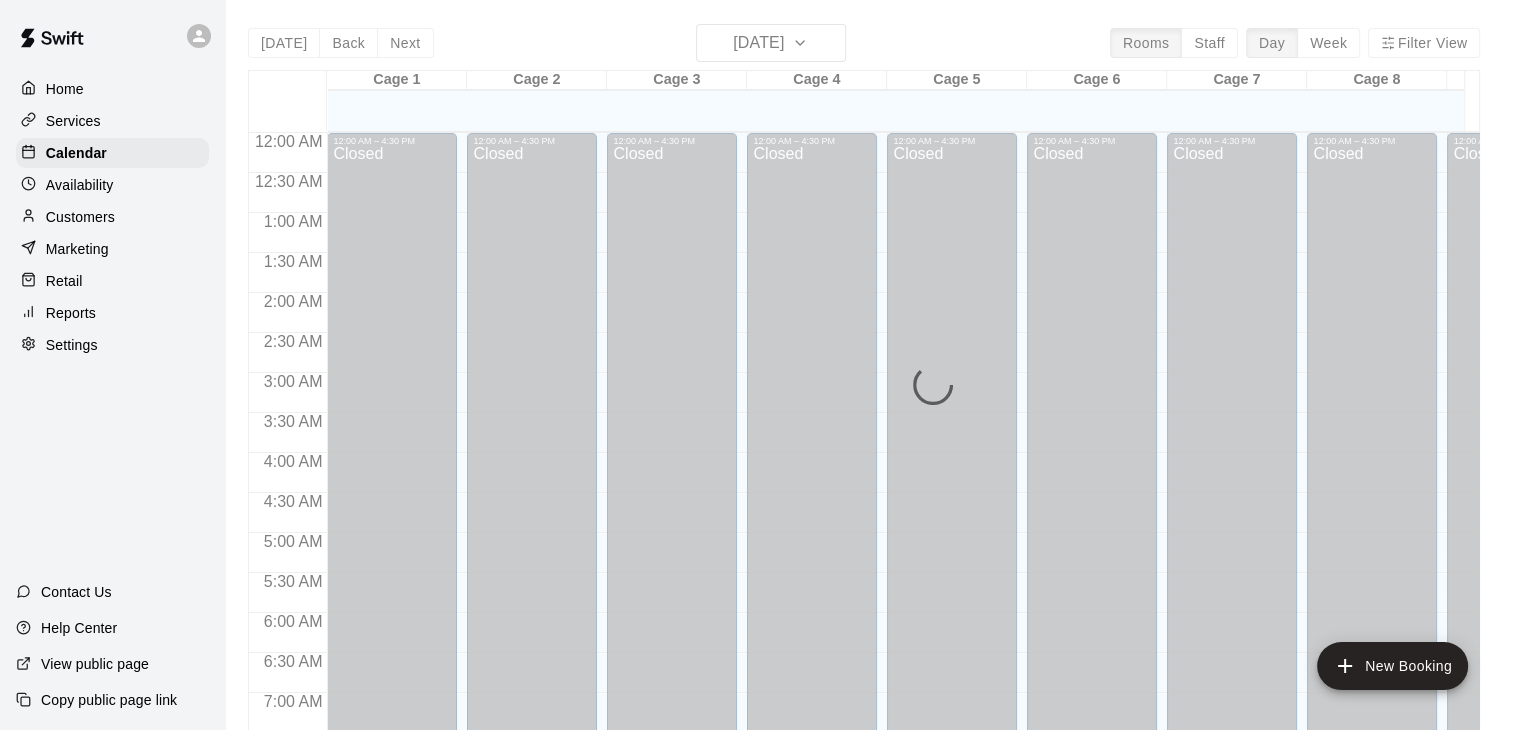 scroll, scrollTop: 1013, scrollLeft: 0, axis: vertical 